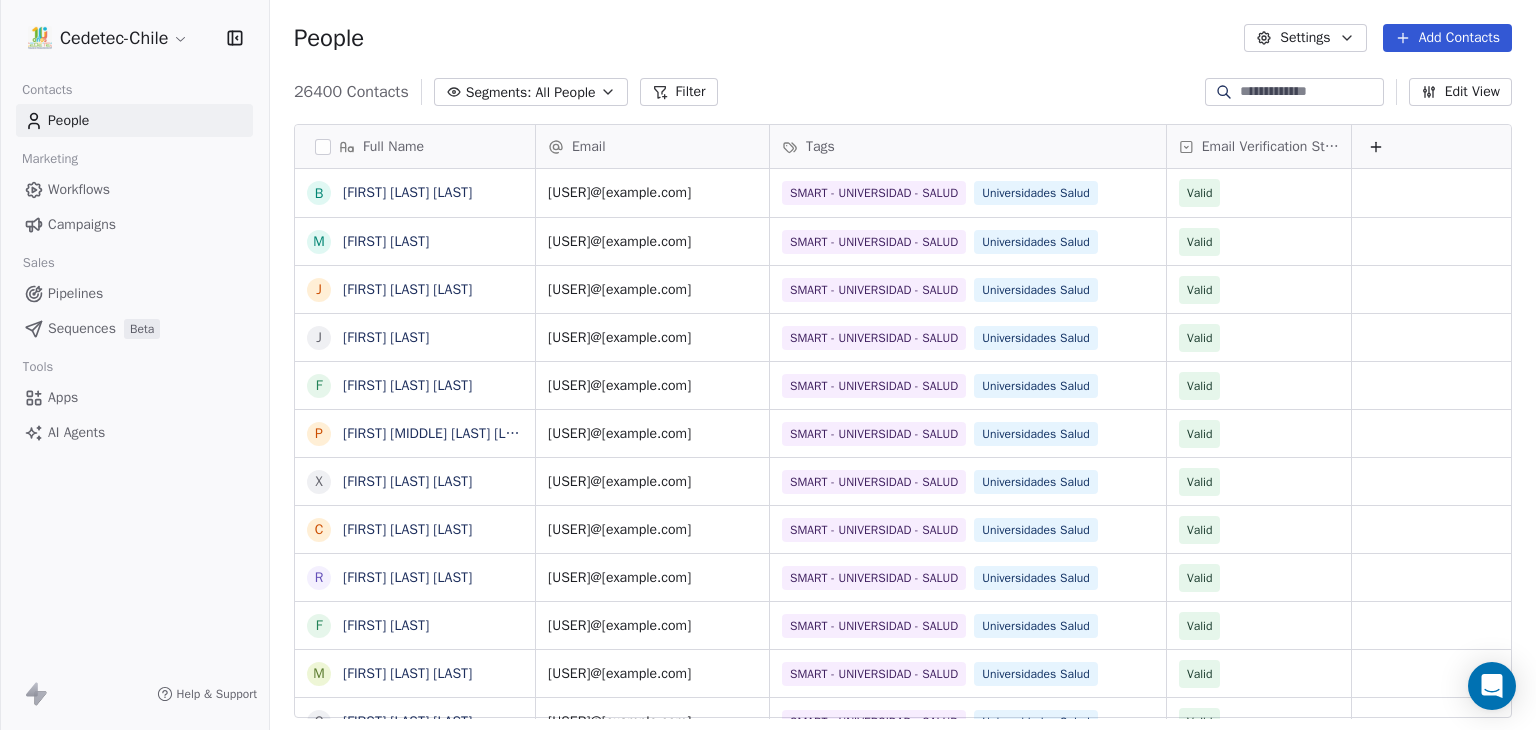 scroll, scrollTop: 0, scrollLeft: 0, axis: both 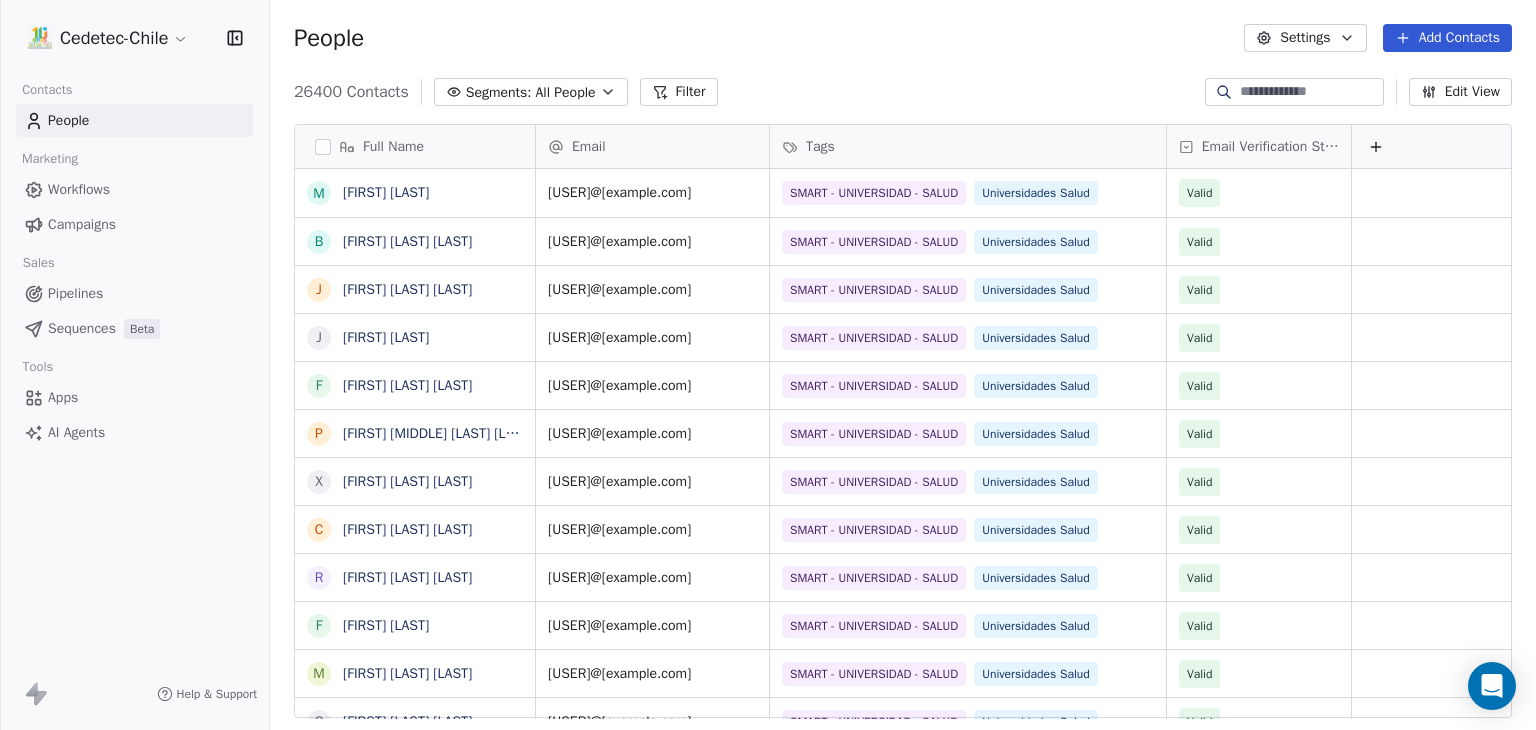 click on "Campaigns" at bounding box center [82, 224] 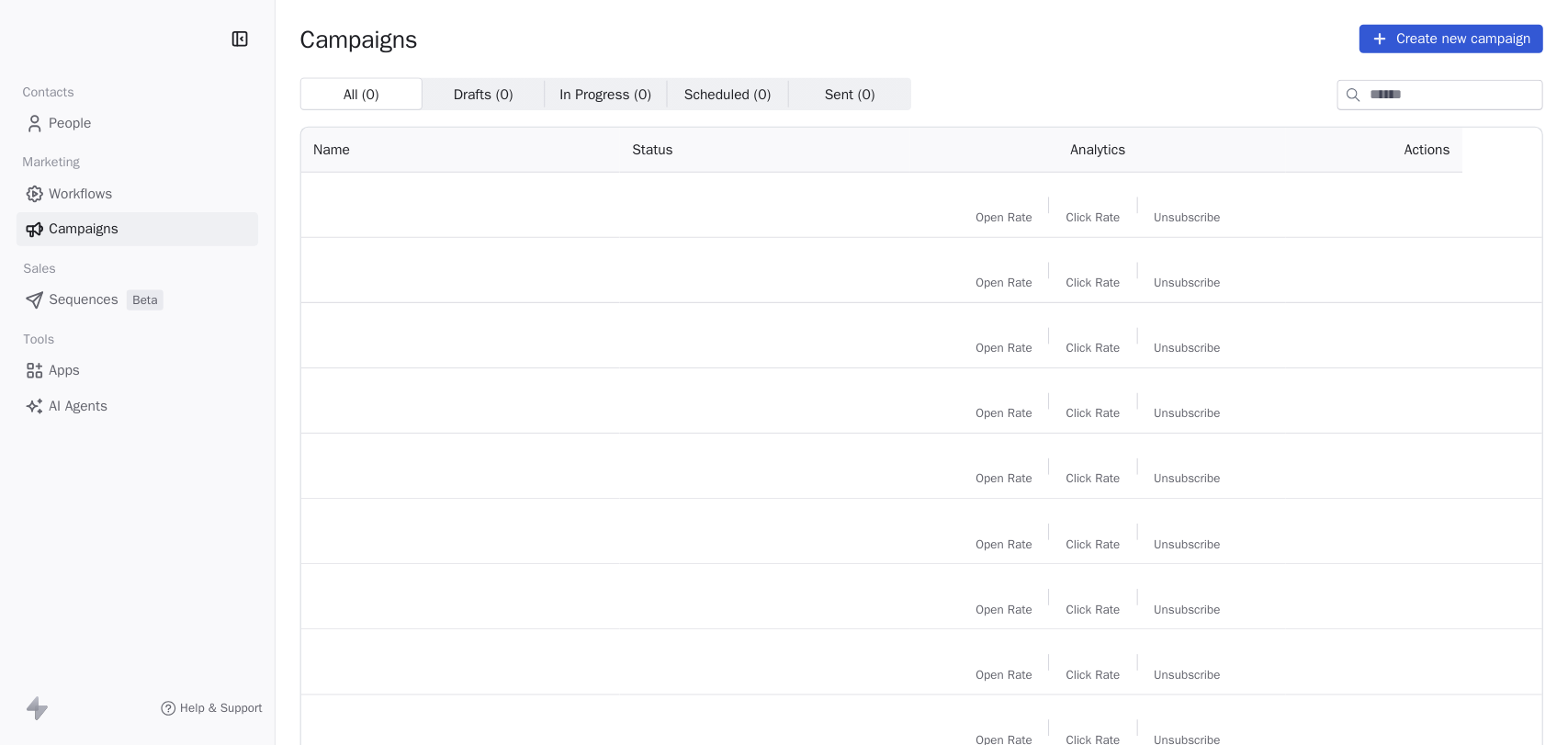 scroll, scrollTop: 0, scrollLeft: 0, axis: both 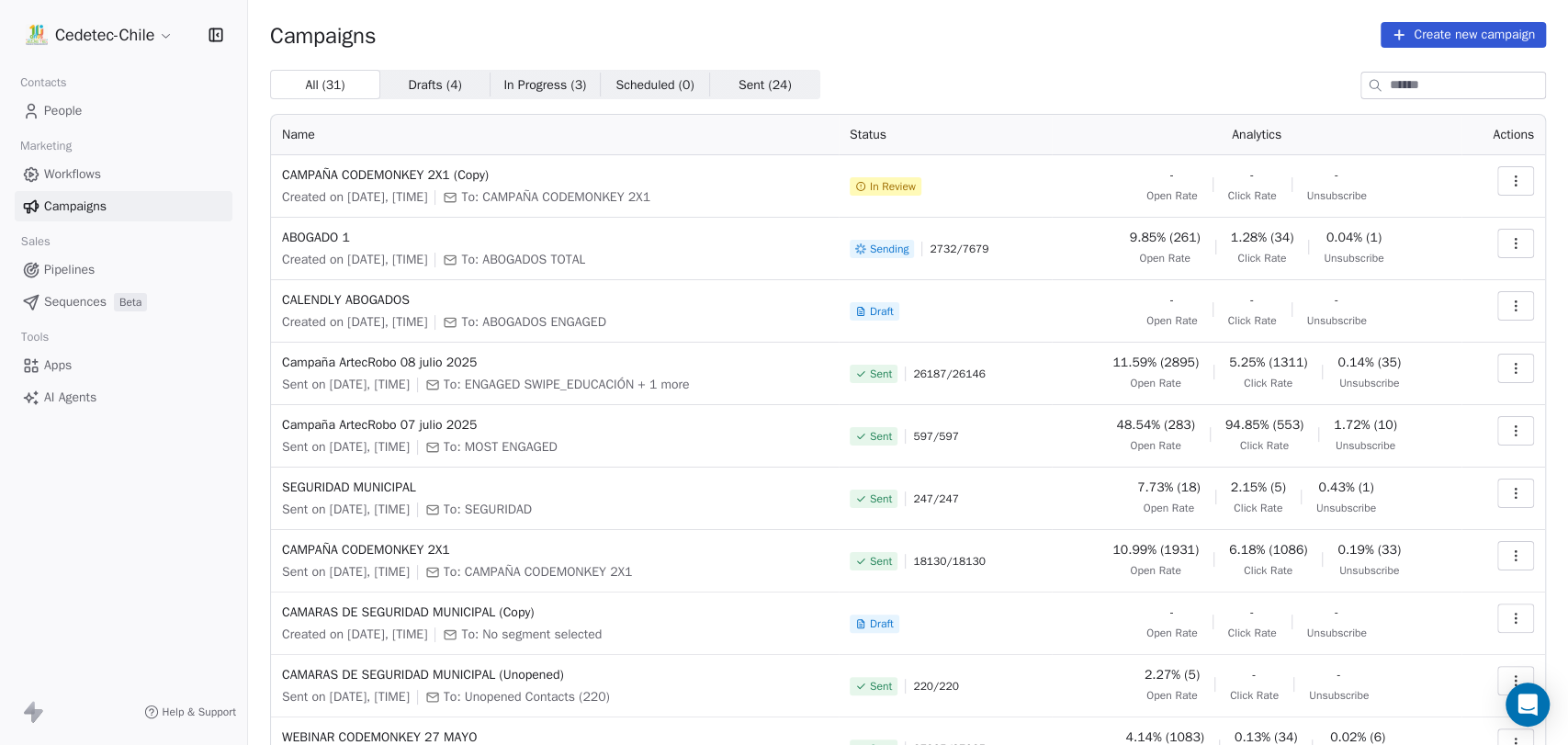 click on "In Review" at bounding box center (893, 186) 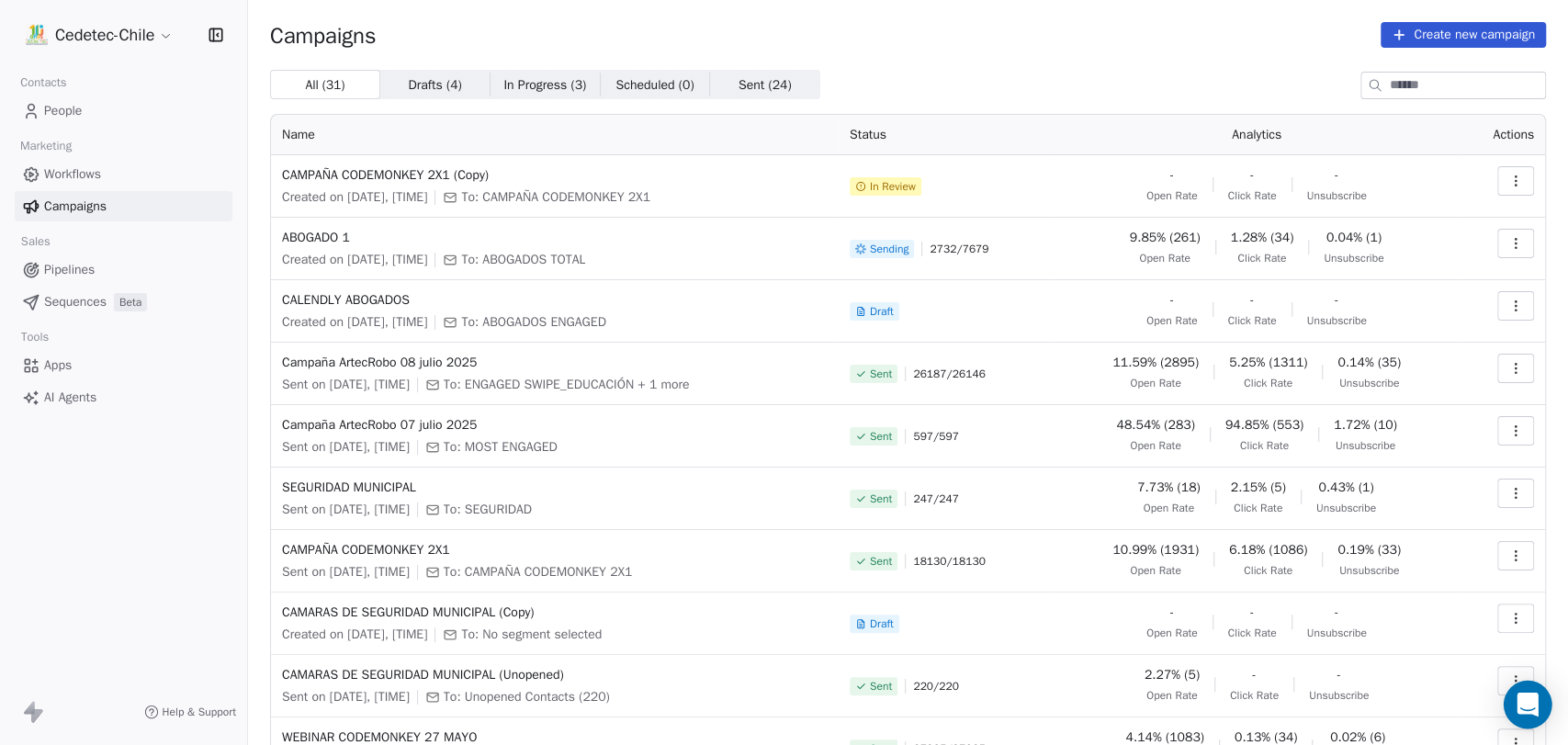 click 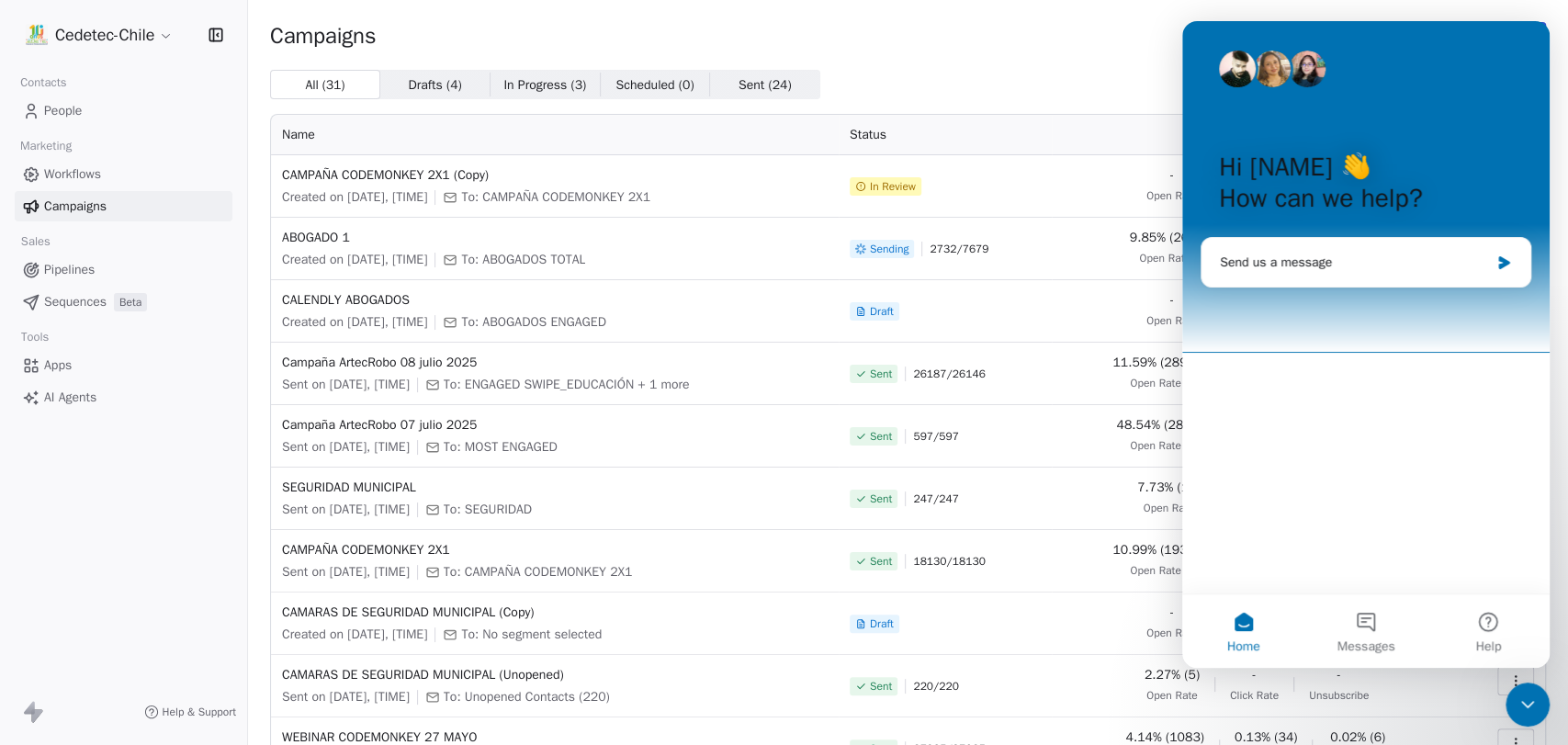 scroll, scrollTop: 0, scrollLeft: 0, axis: both 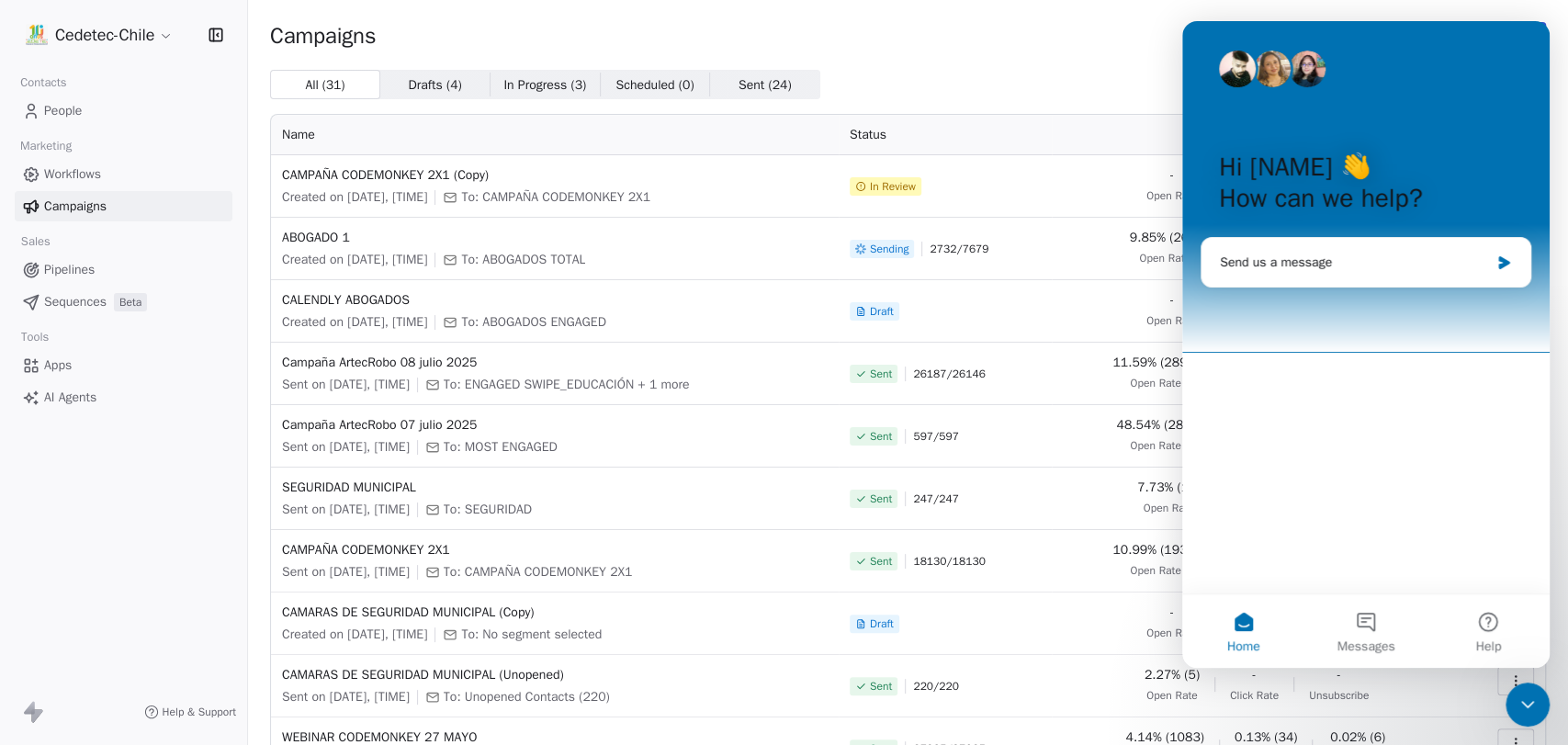 click 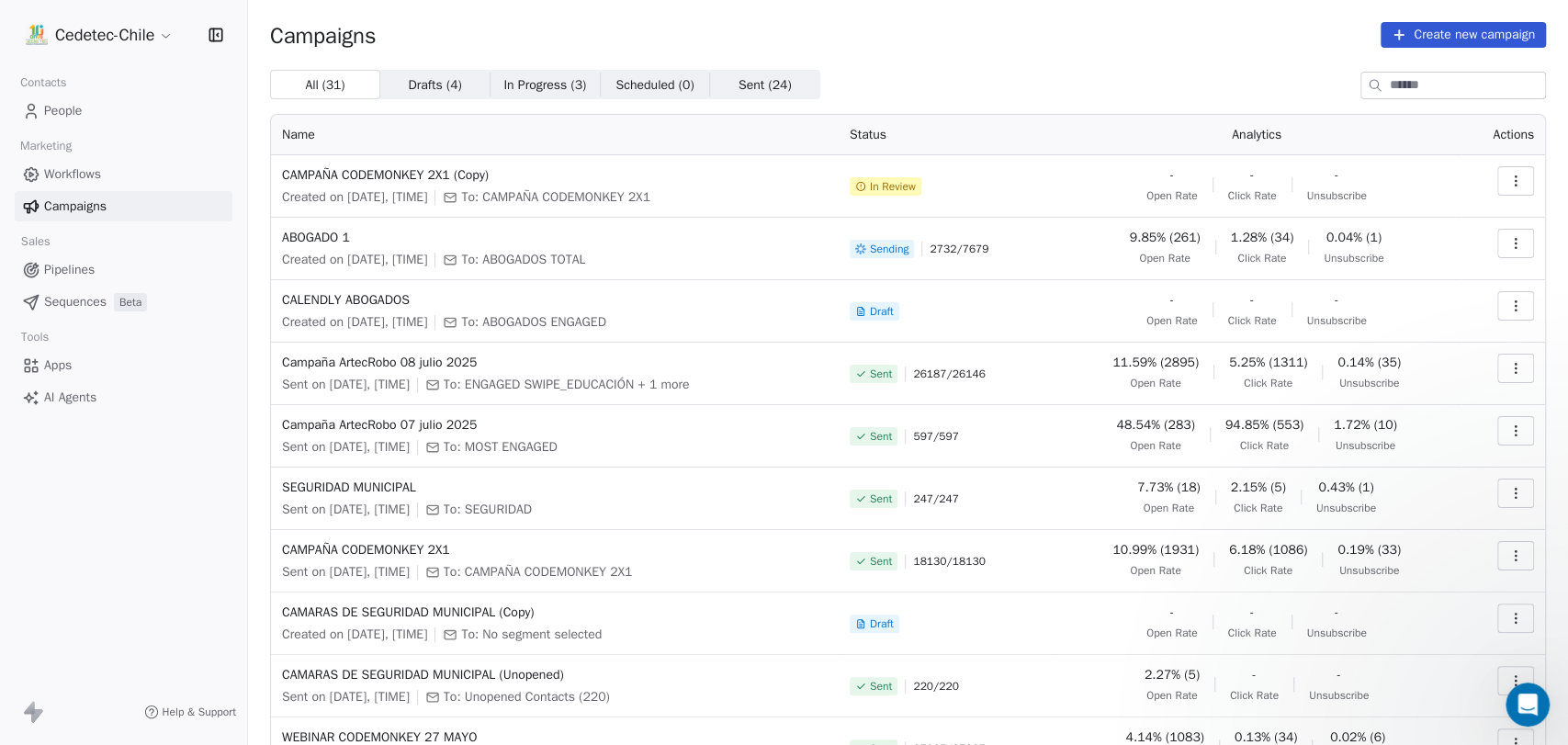 scroll, scrollTop: 0, scrollLeft: 0, axis: both 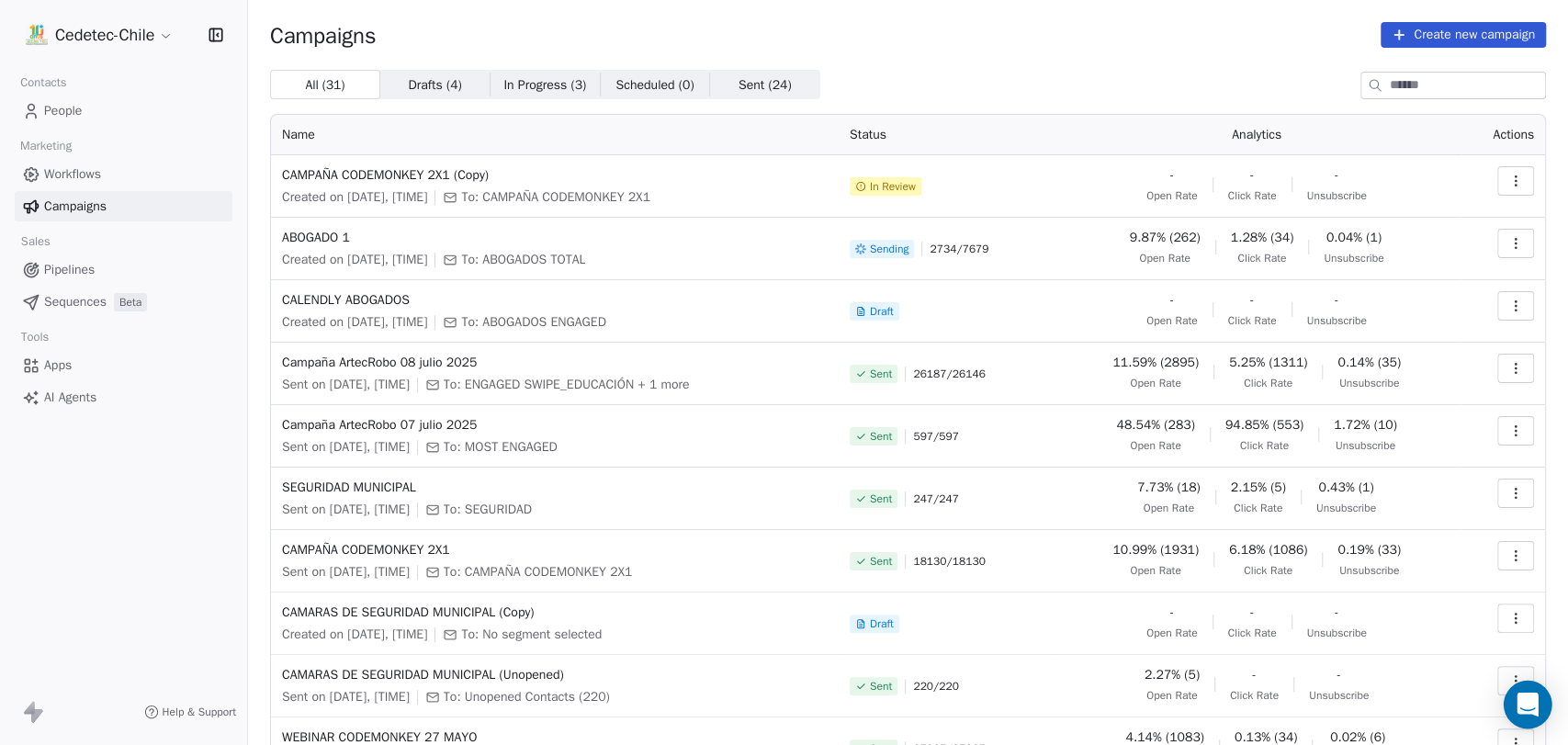 click 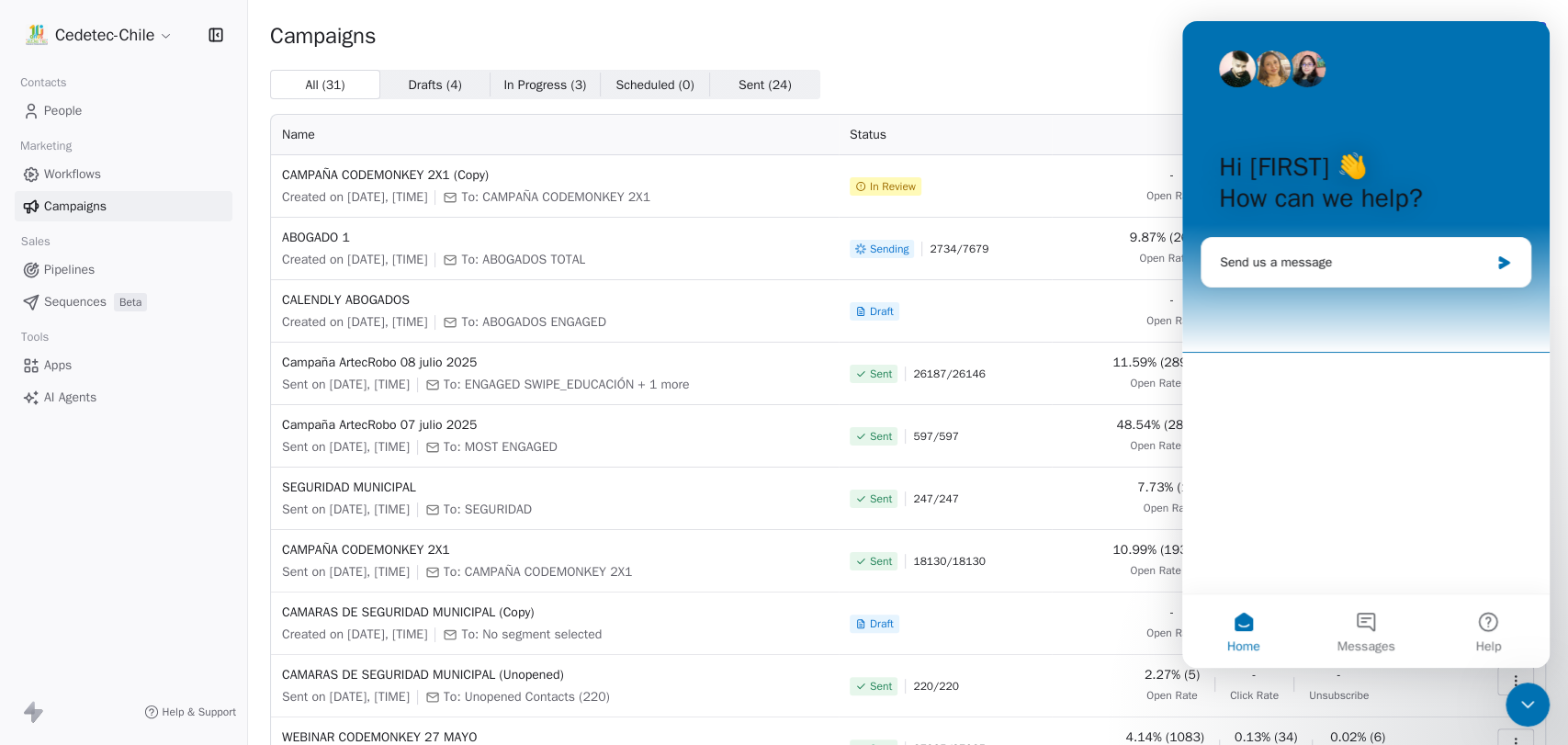 scroll, scrollTop: 0, scrollLeft: 0, axis: both 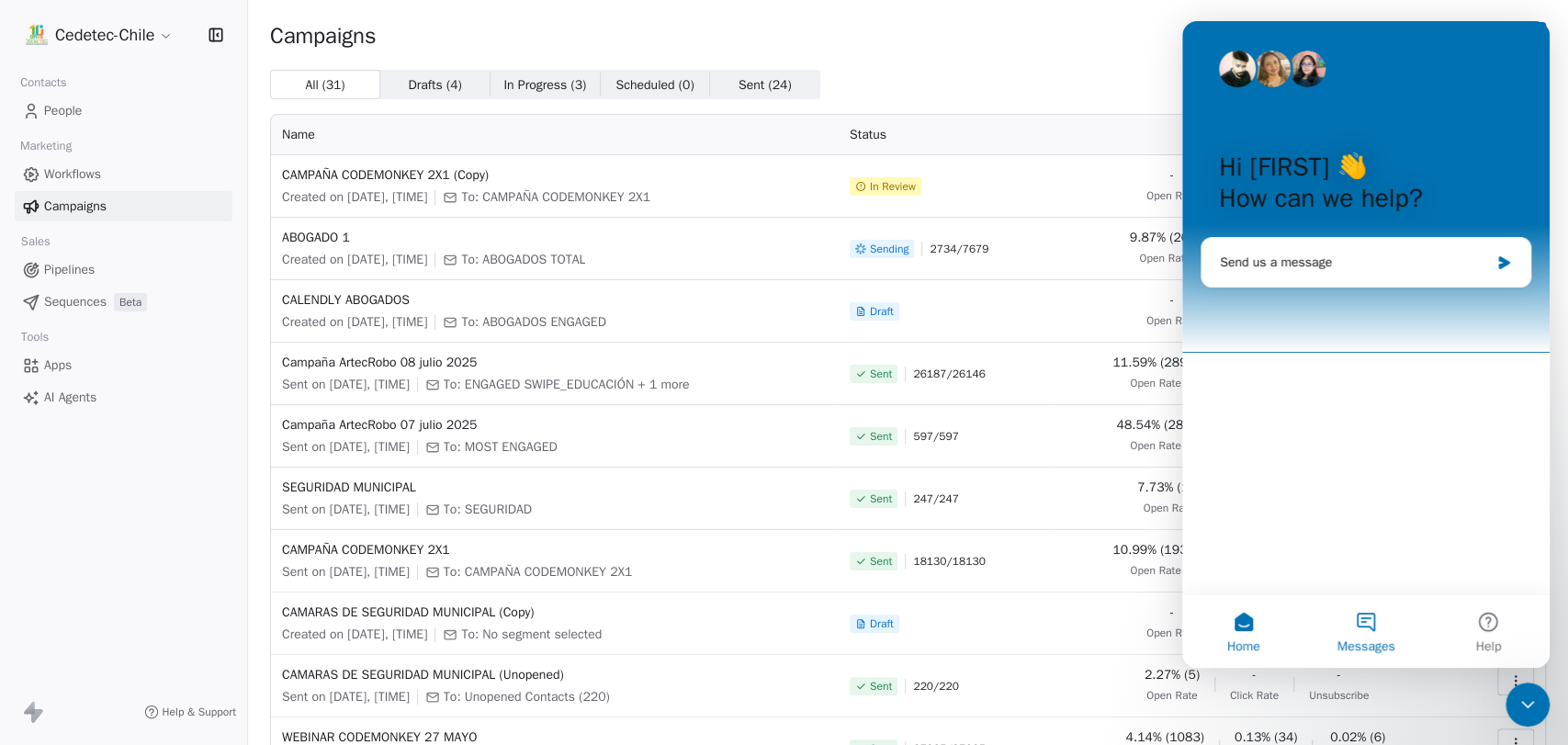 click on "Messages" at bounding box center (1366, 647) 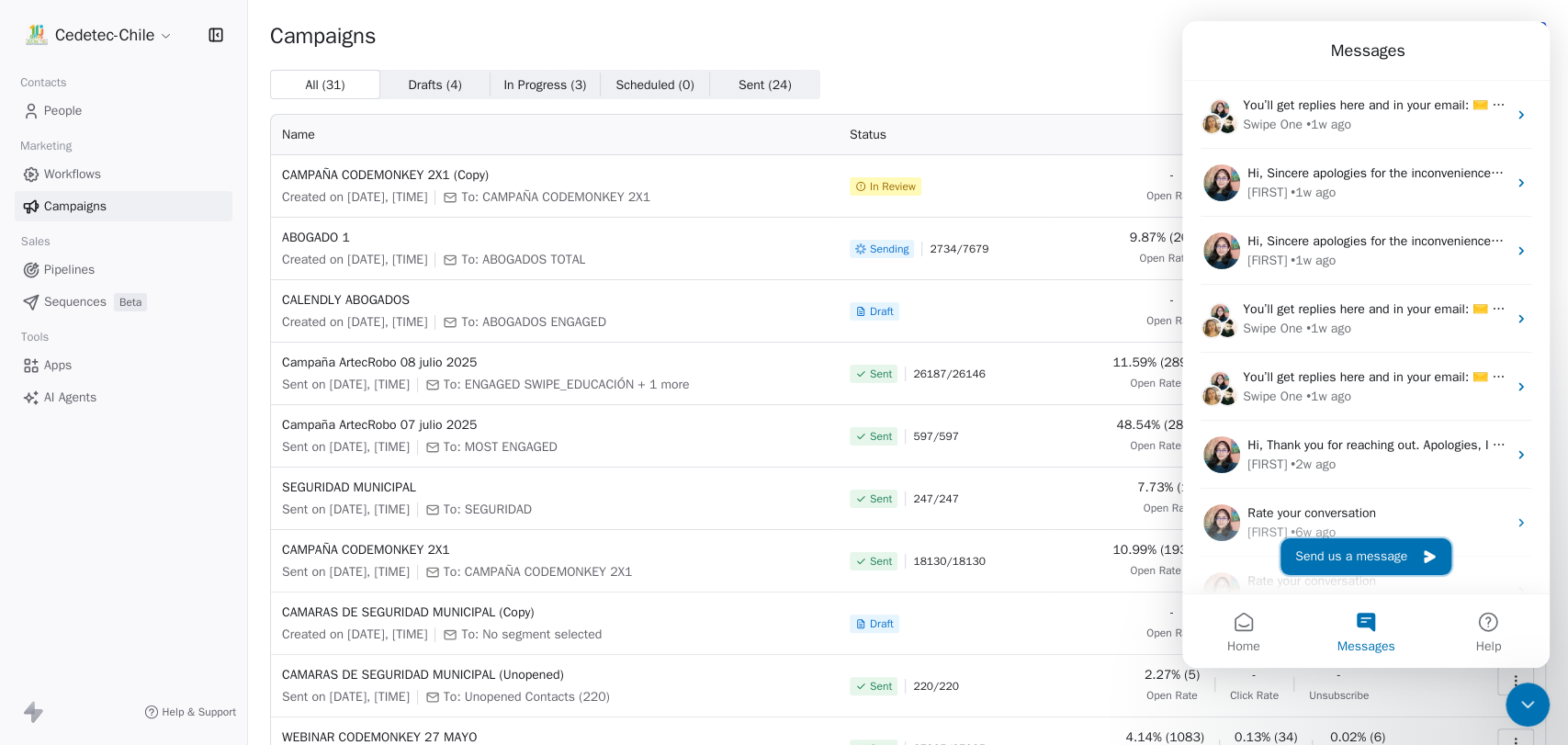 click on "Send us a message" at bounding box center [1366, 557] 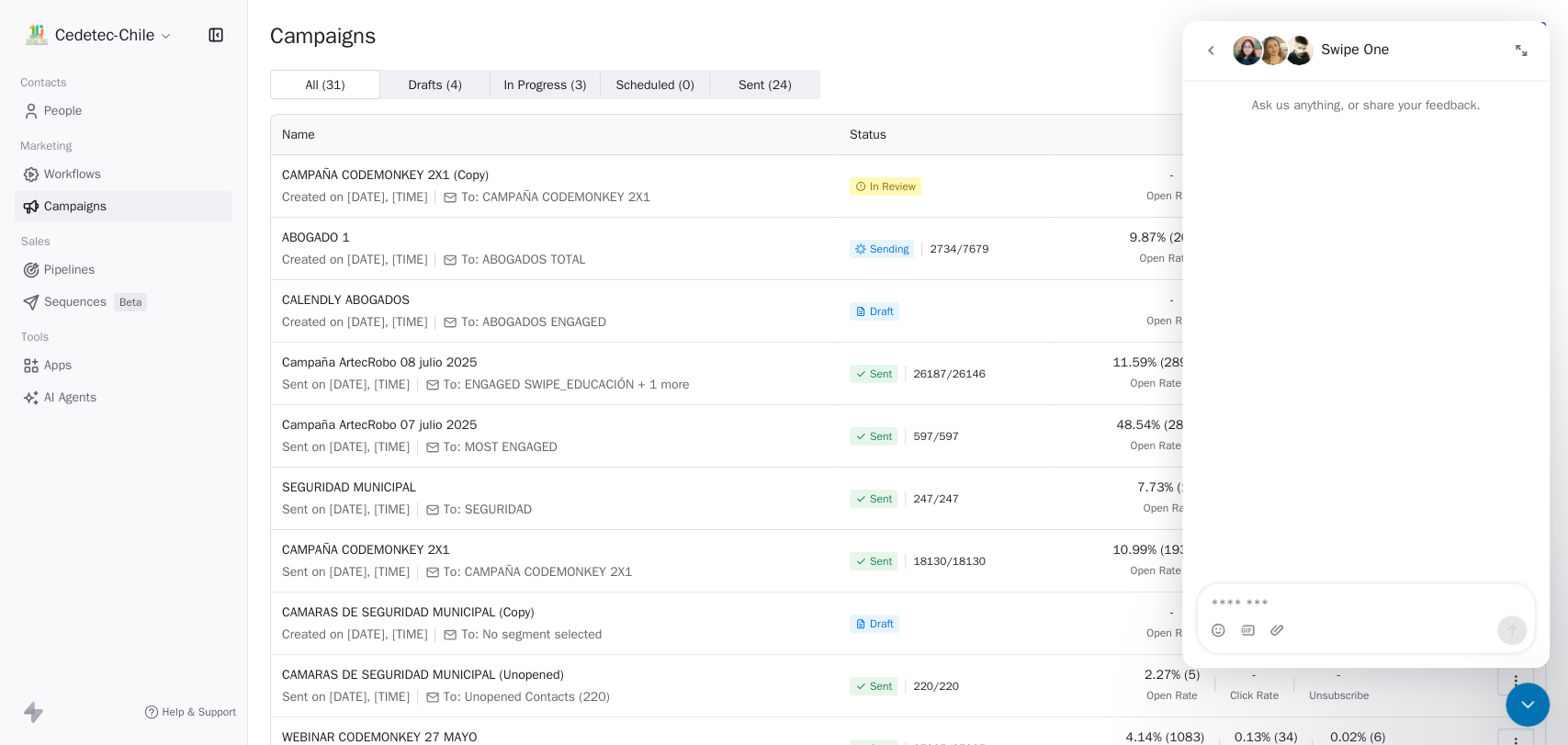 click at bounding box center [1366, 600] 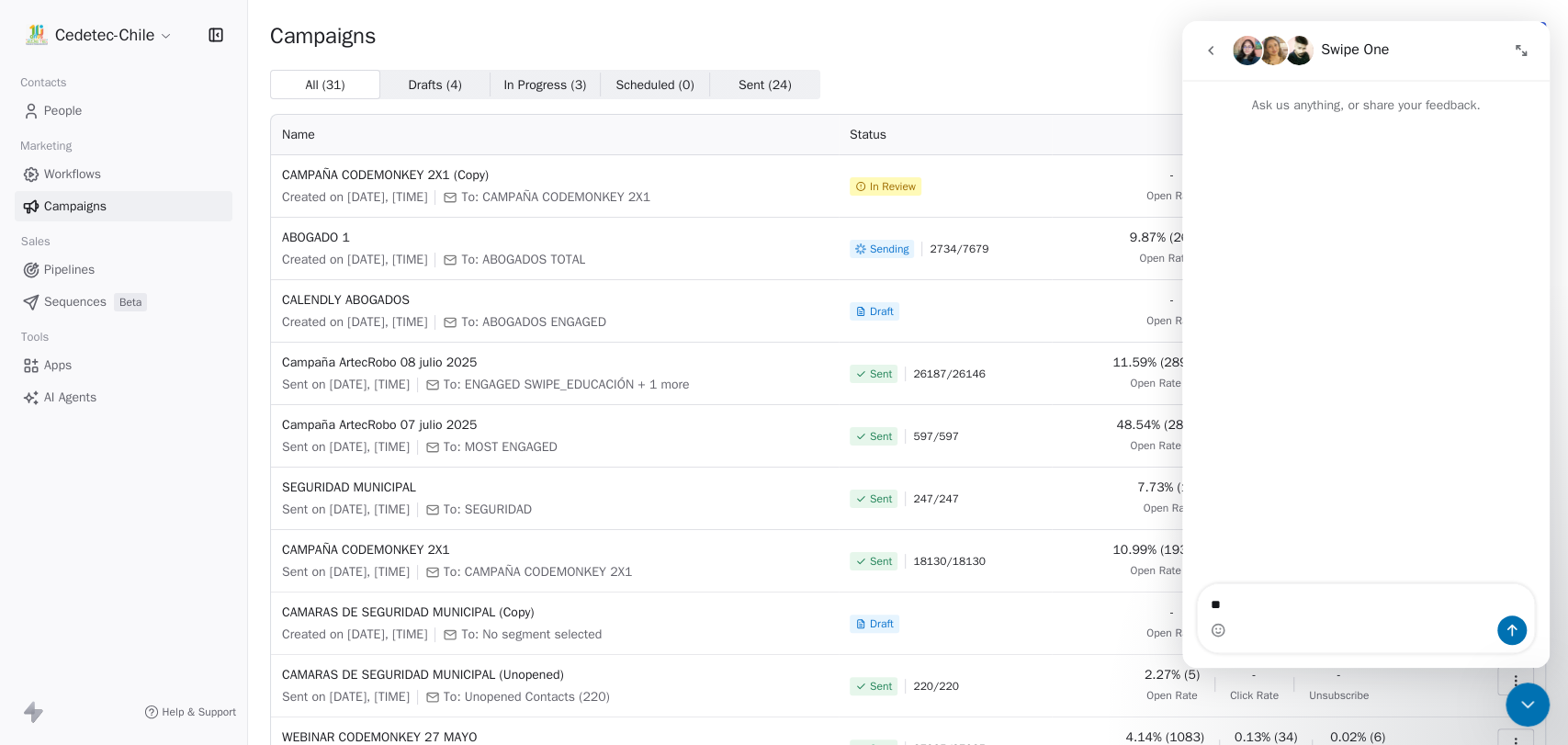 type on "*" 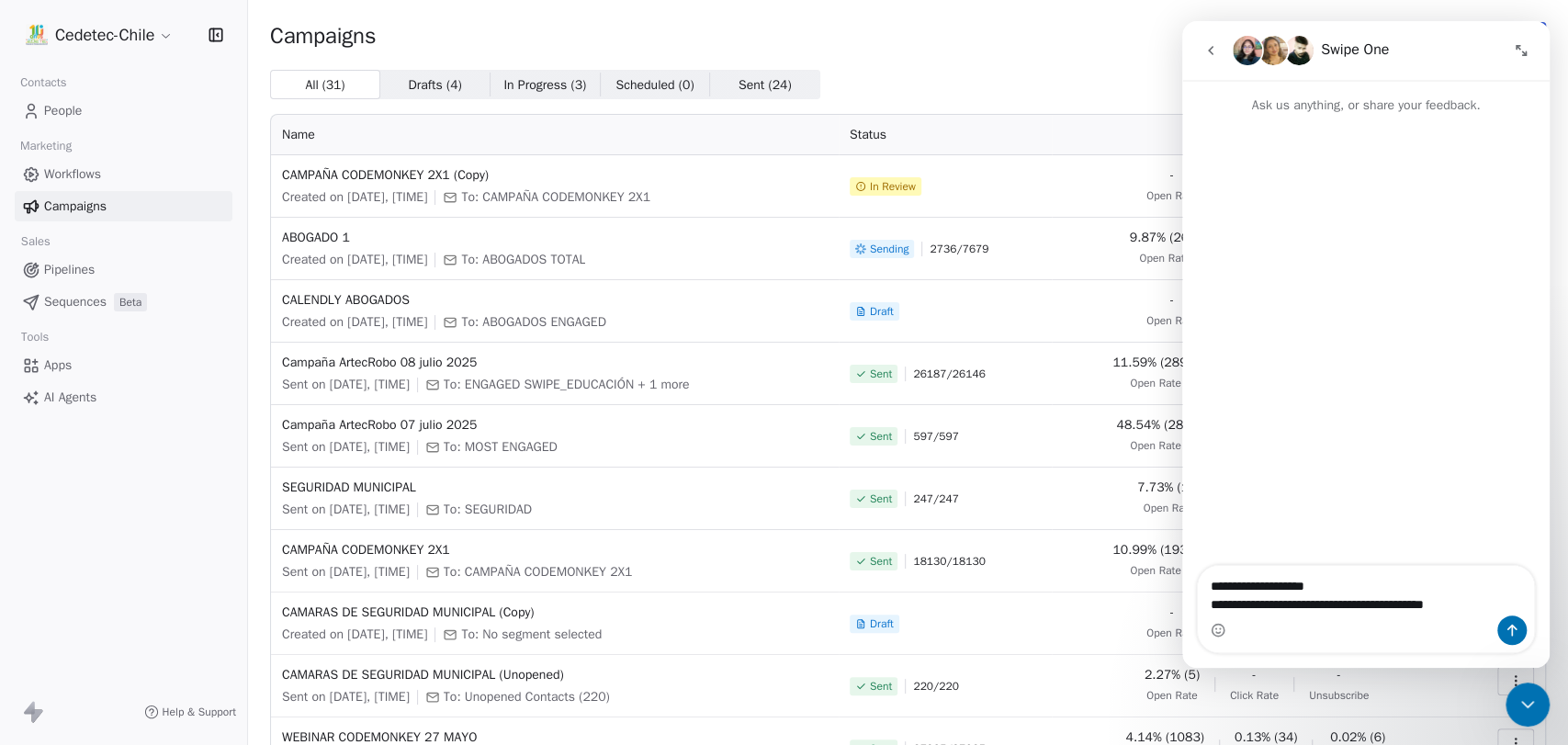 type on "**********" 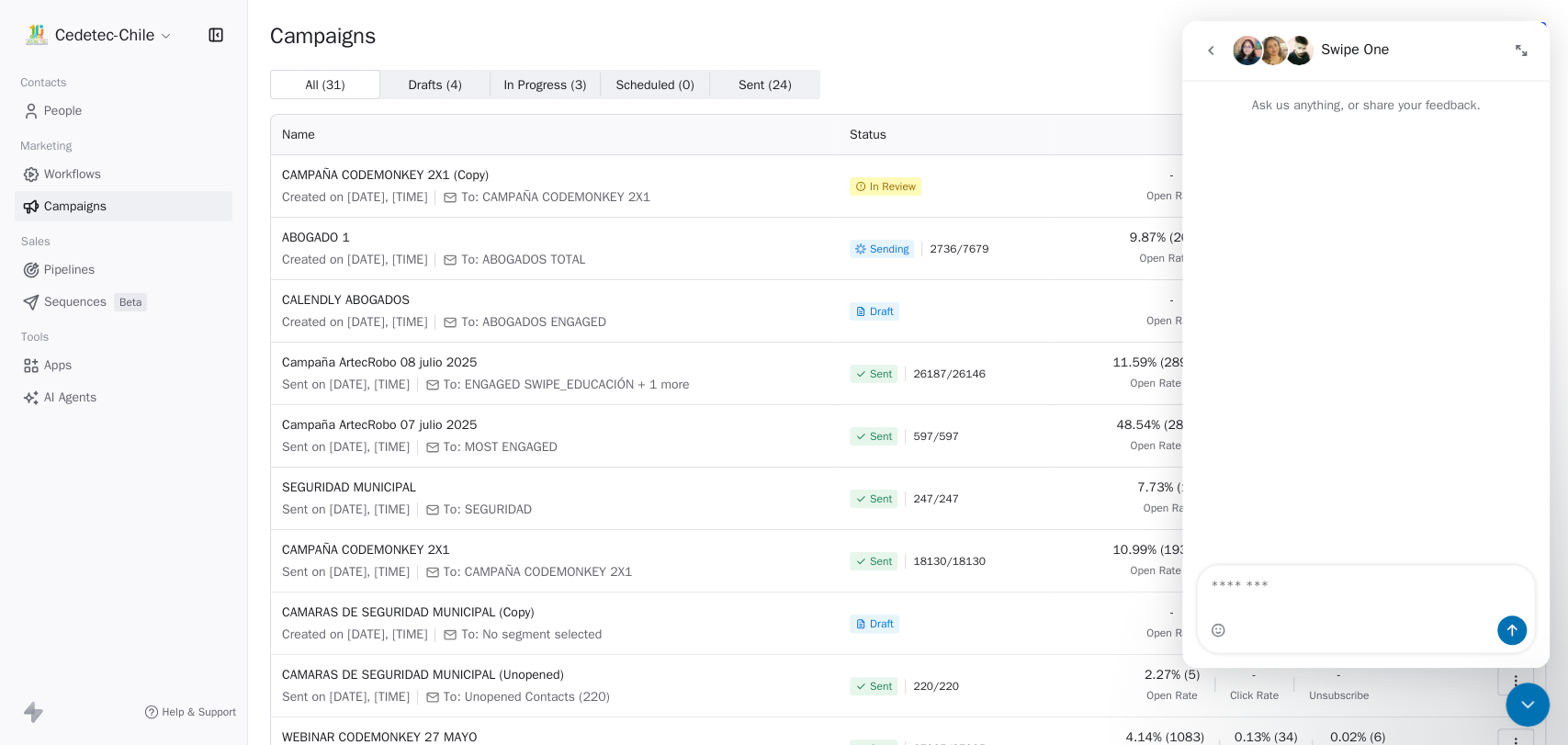 type 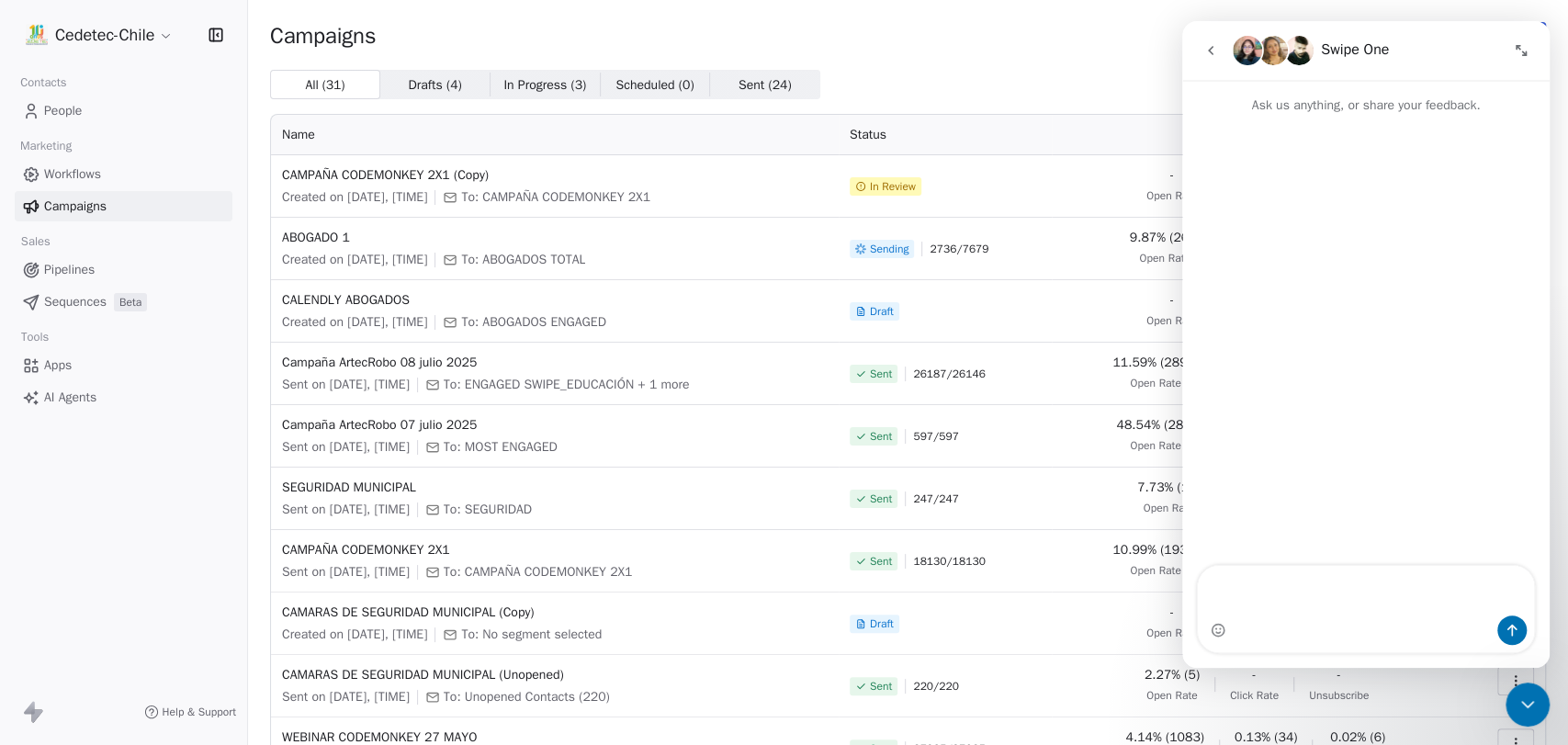 click on "**********" at bounding box center (1366, 591) 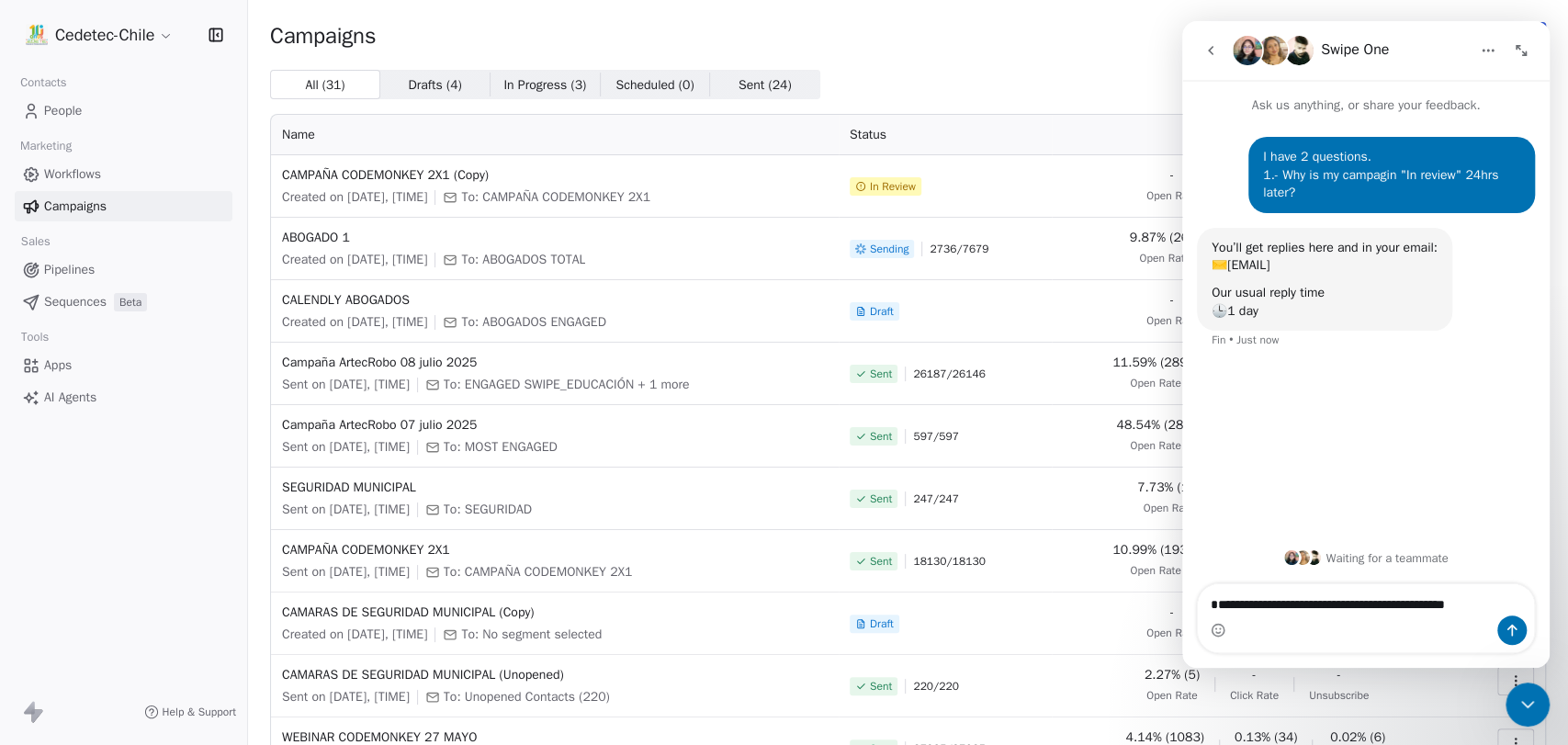 type on "**********" 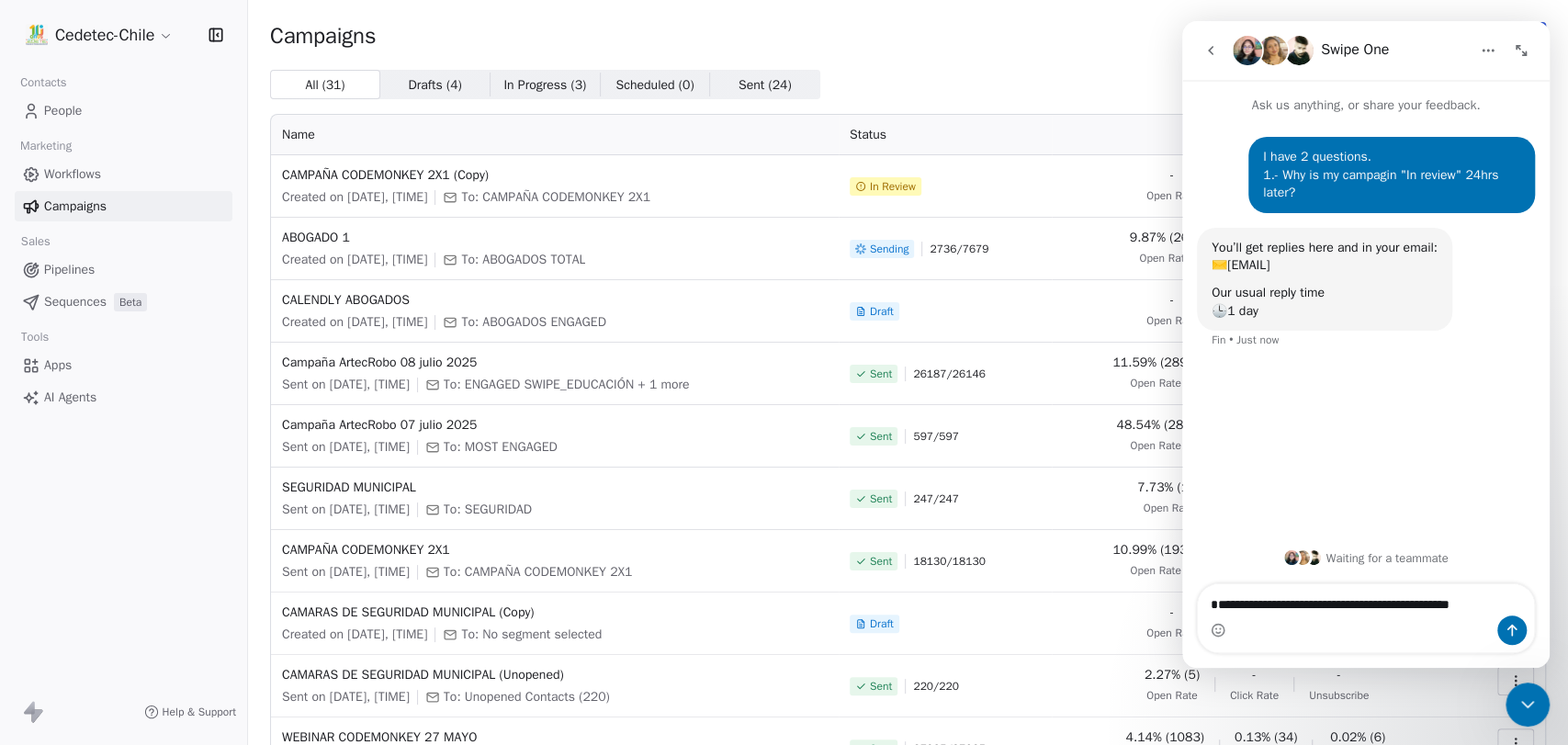 type 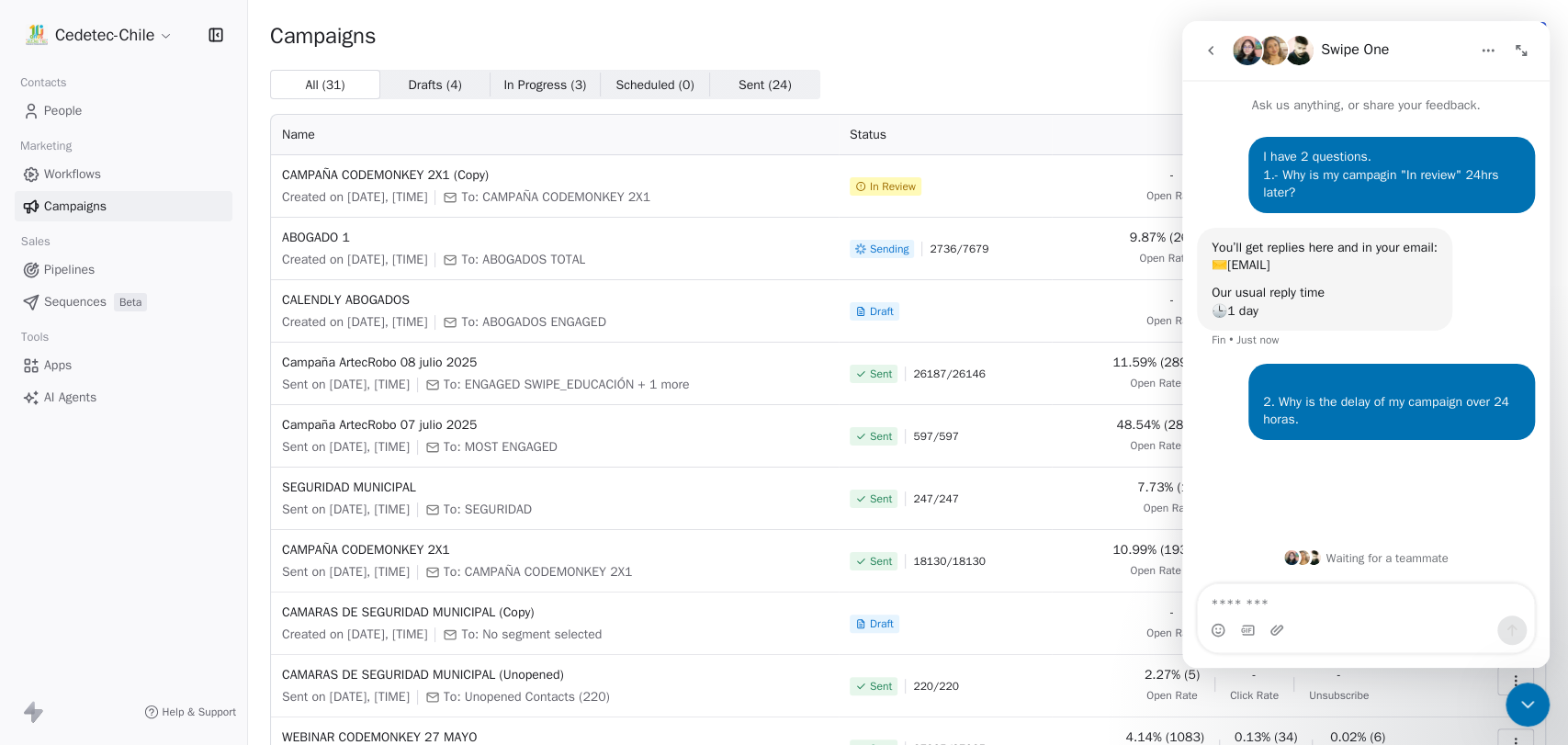 click 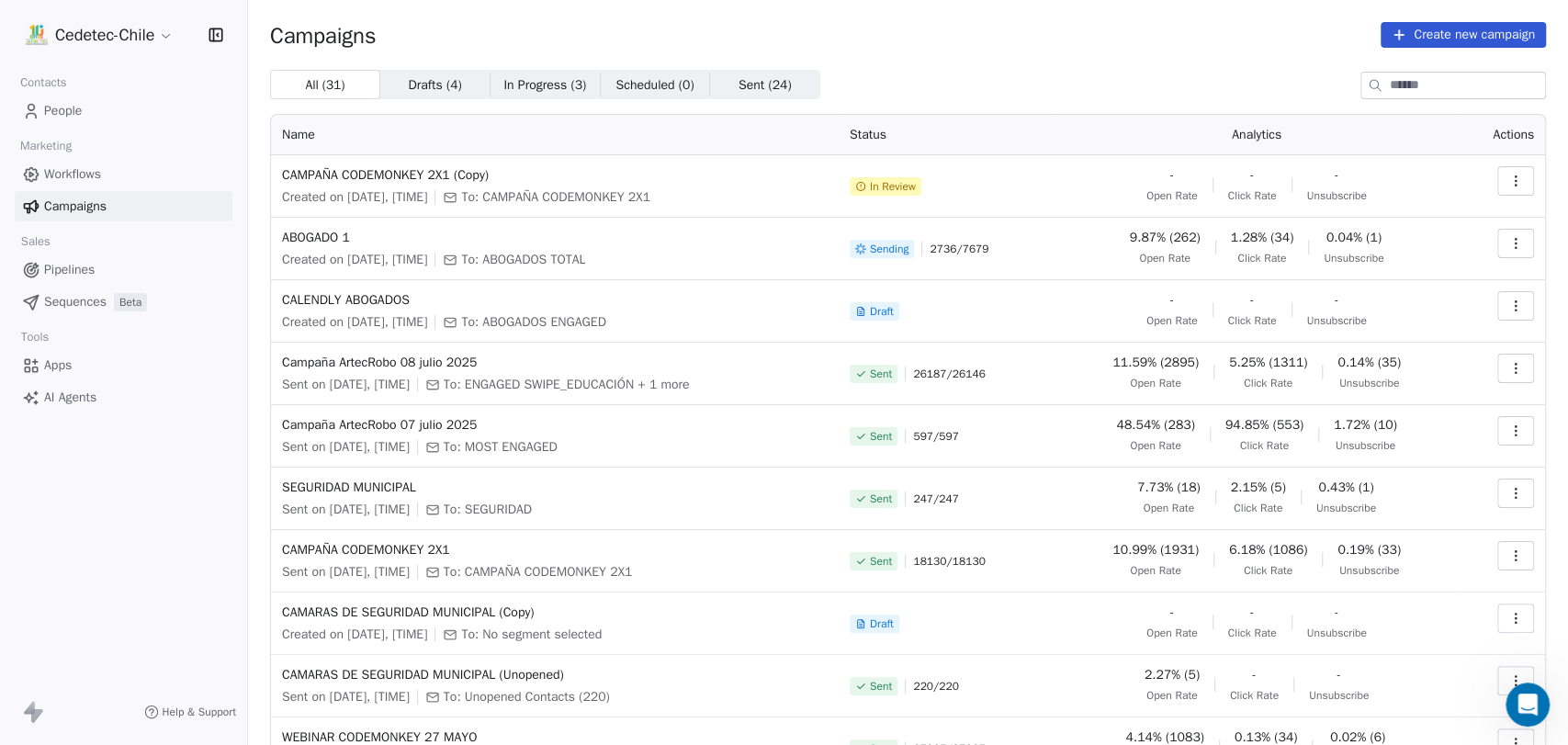 scroll, scrollTop: 0, scrollLeft: 0, axis: both 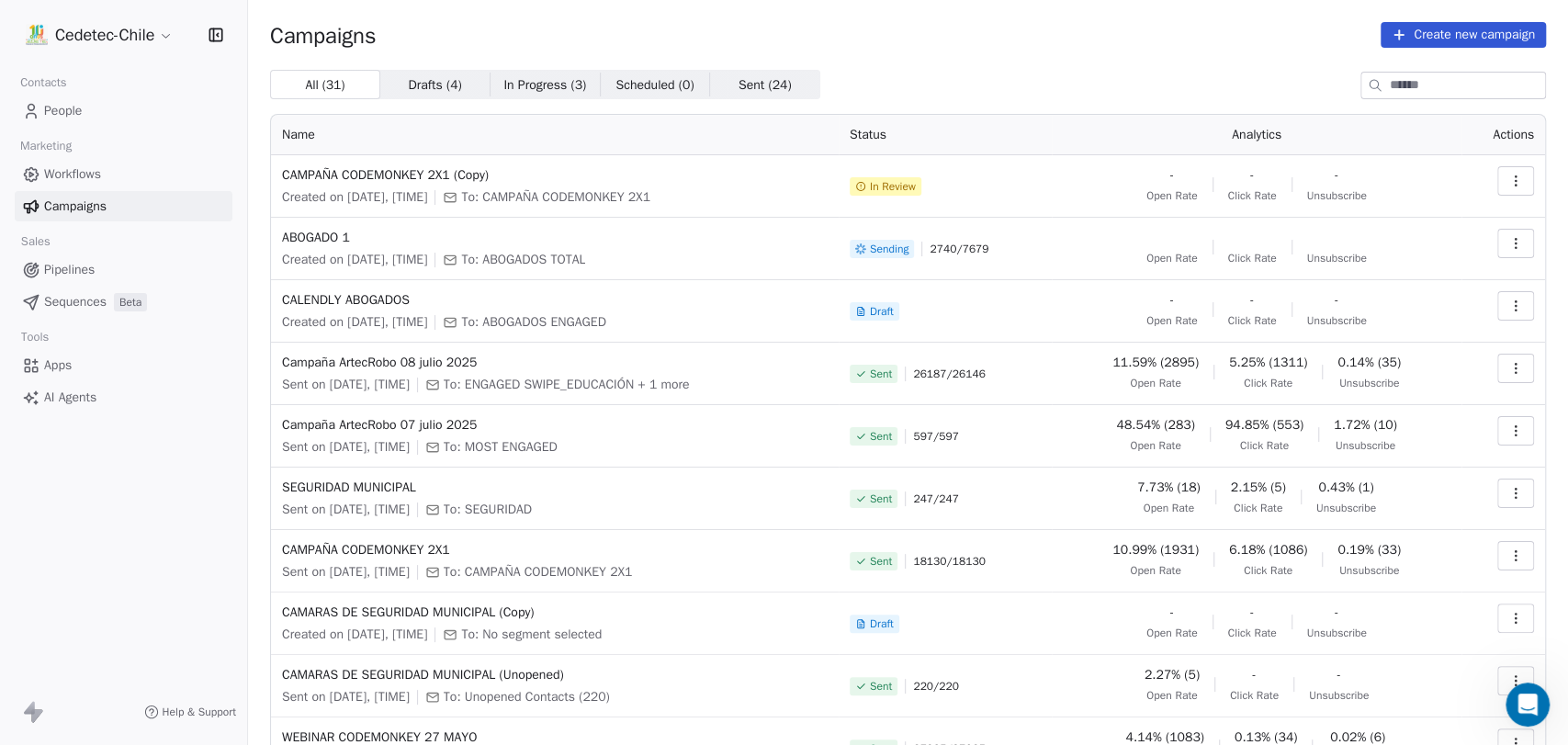 click on "Workflows" at bounding box center [123, 174] 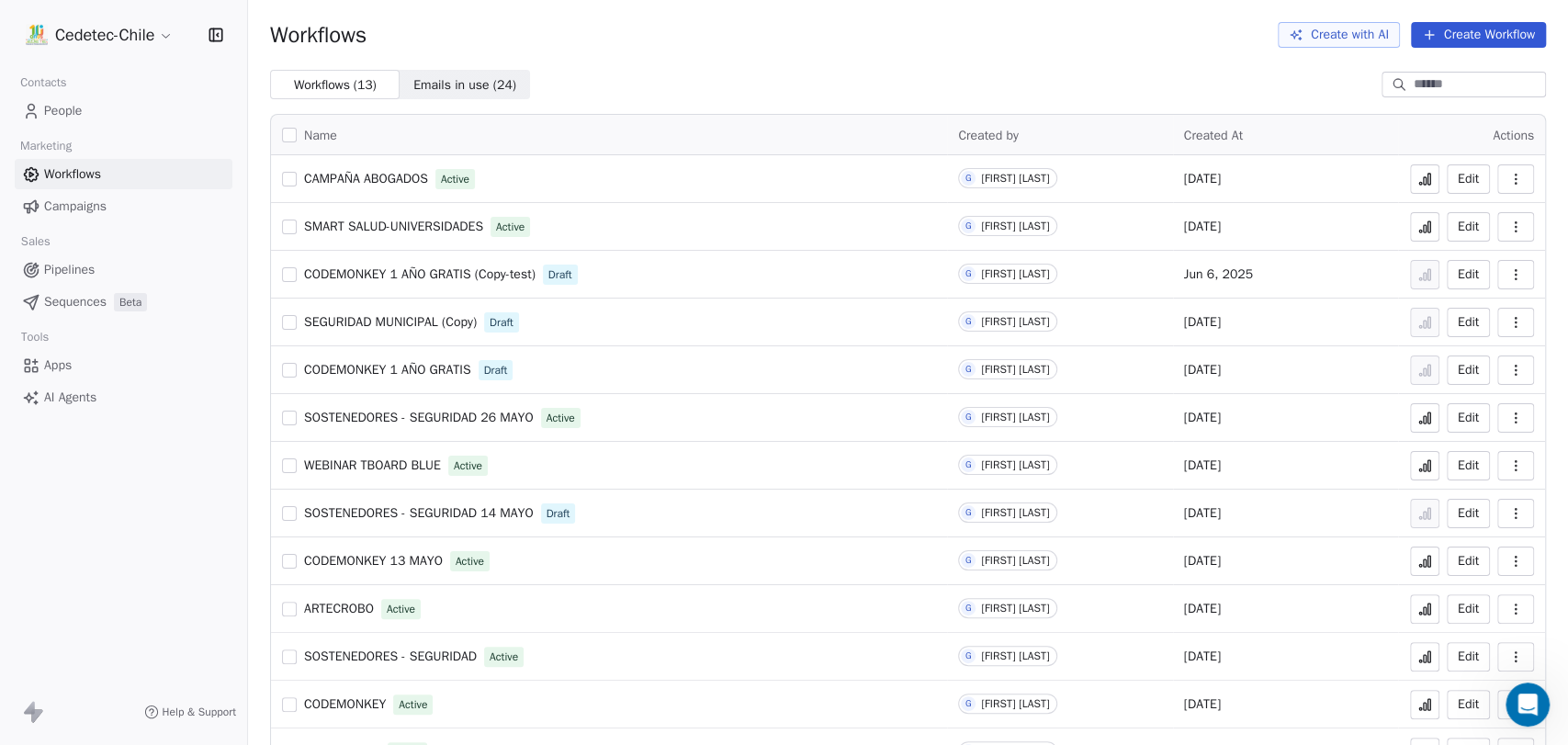 click 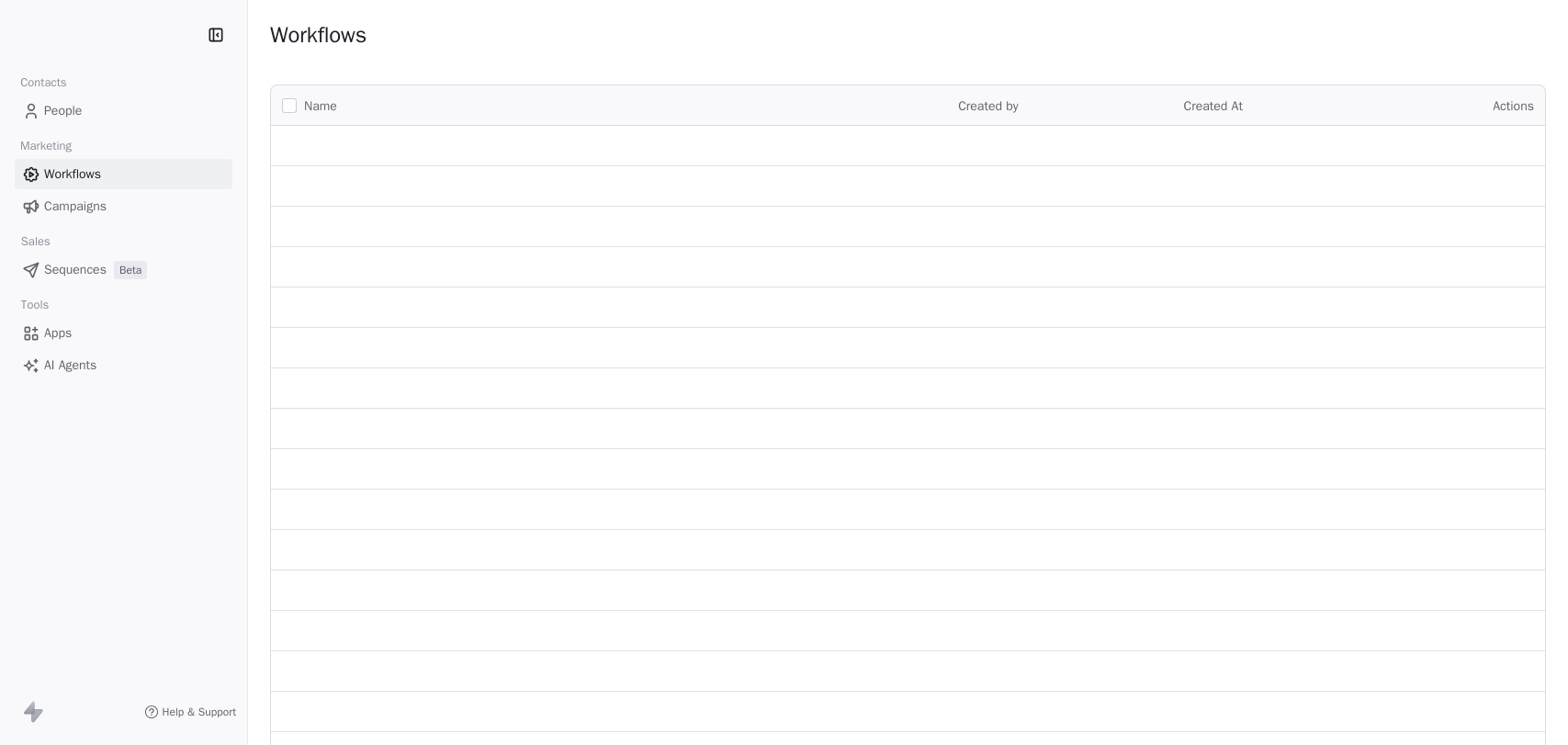 scroll, scrollTop: 0, scrollLeft: 0, axis: both 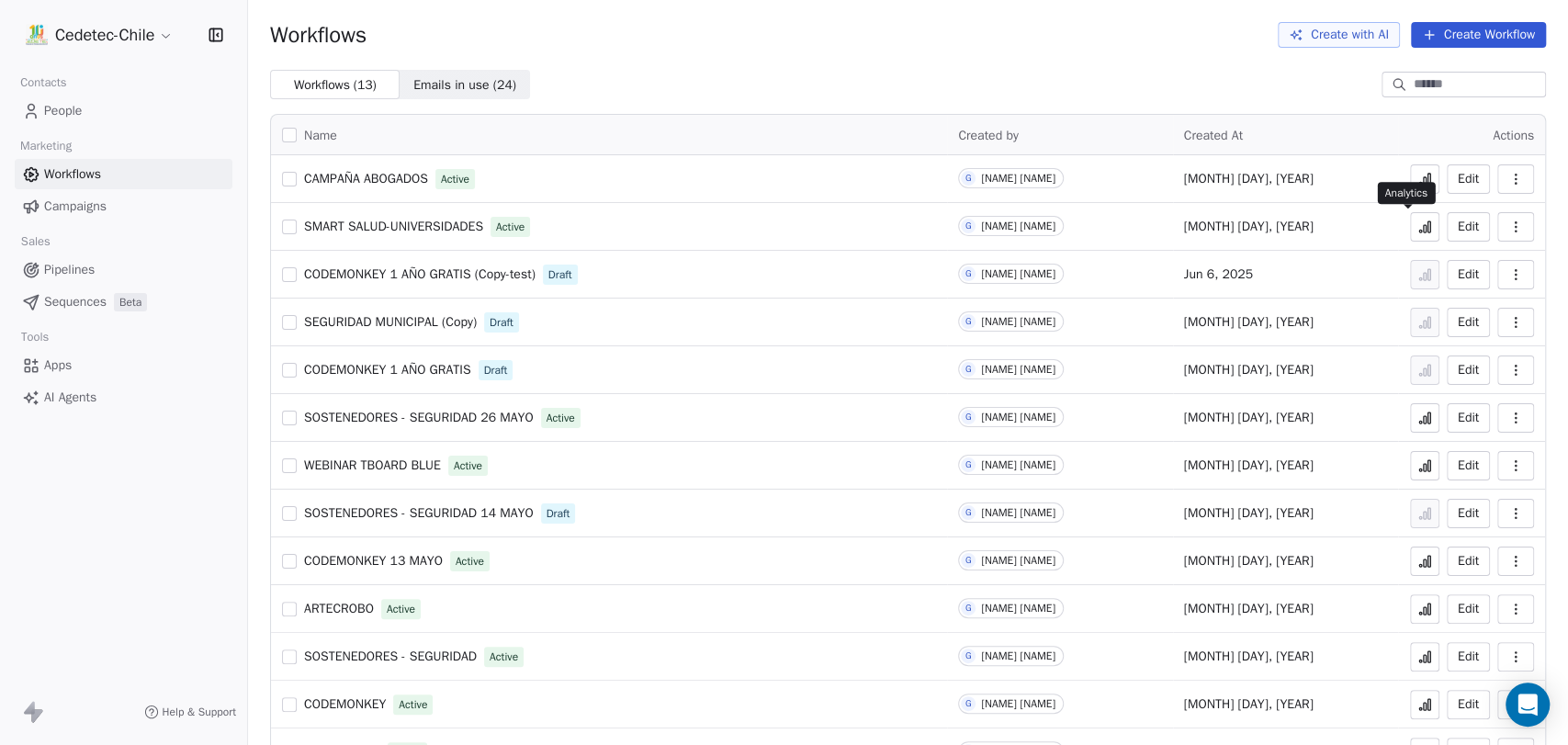 click at bounding box center [1425, 227] 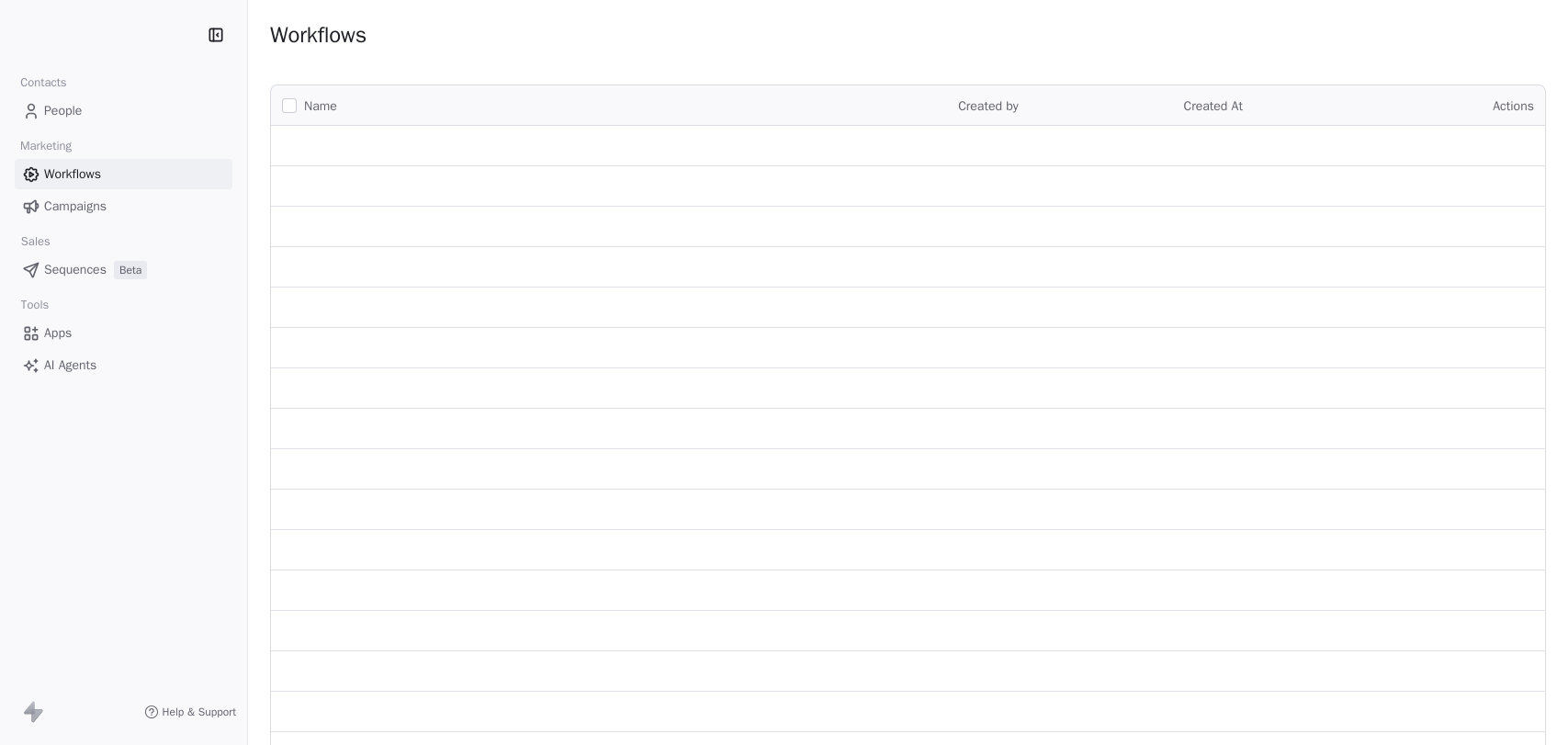 scroll, scrollTop: 0, scrollLeft: 0, axis: both 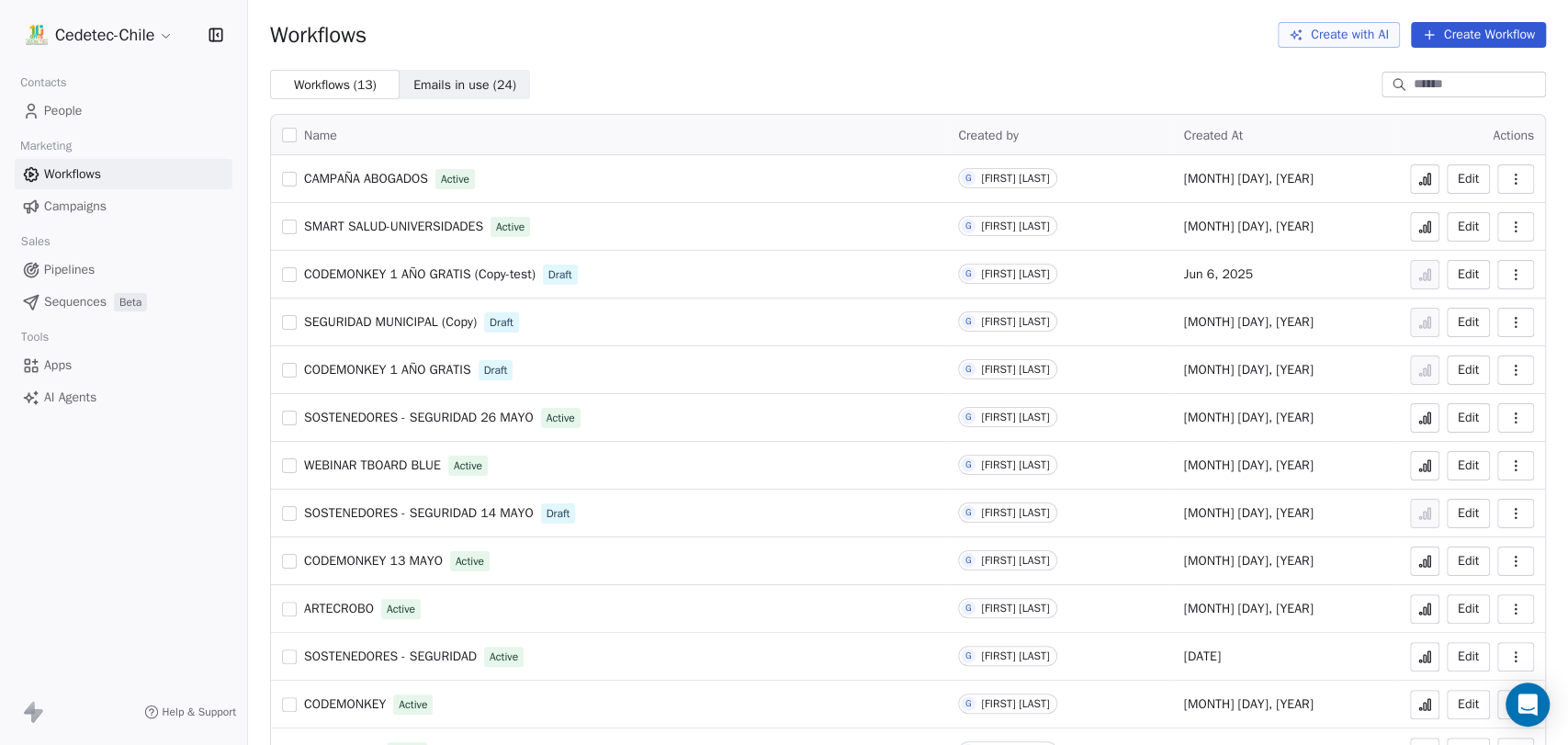 click on "Campaigns" at bounding box center (75, 206) 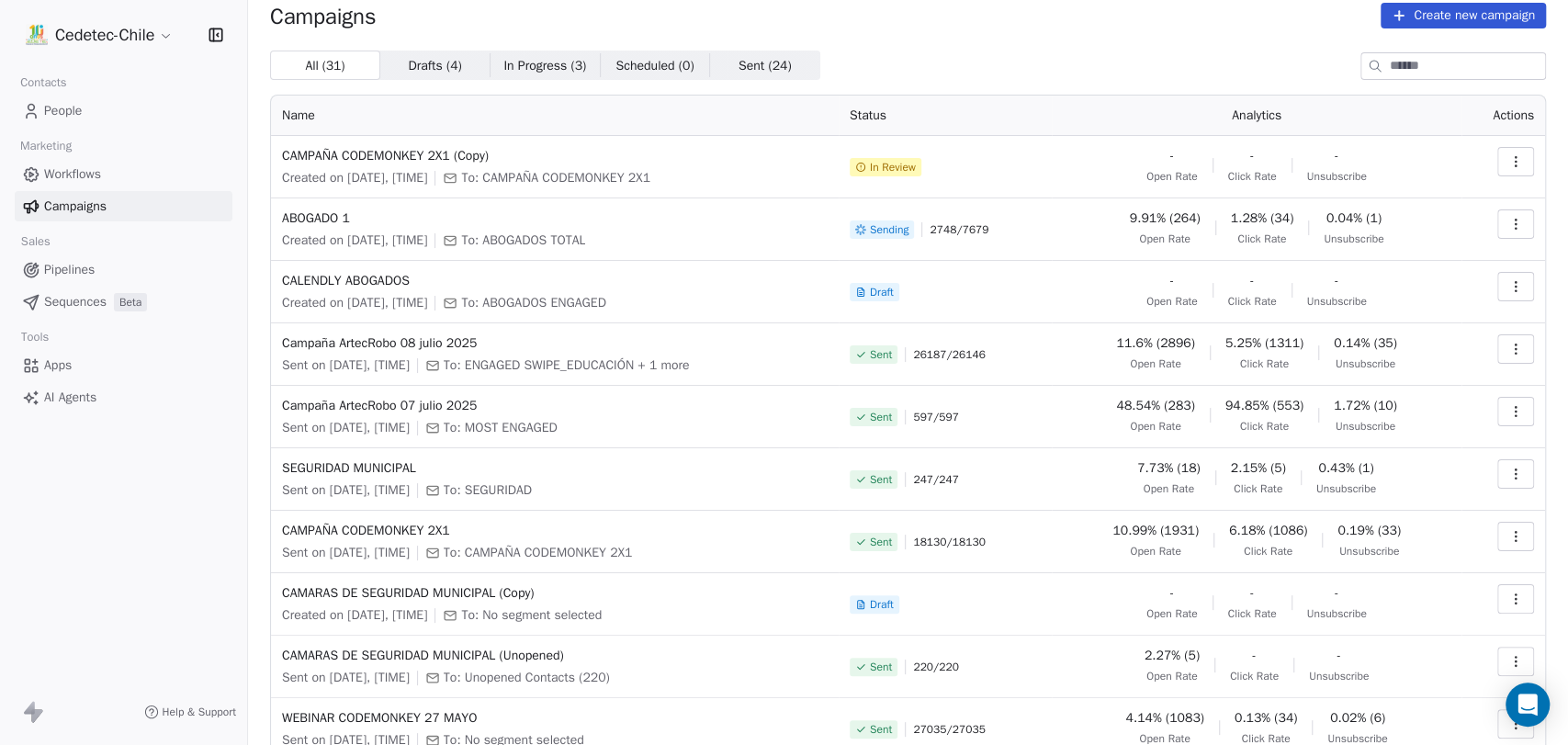 scroll, scrollTop: 0, scrollLeft: 0, axis: both 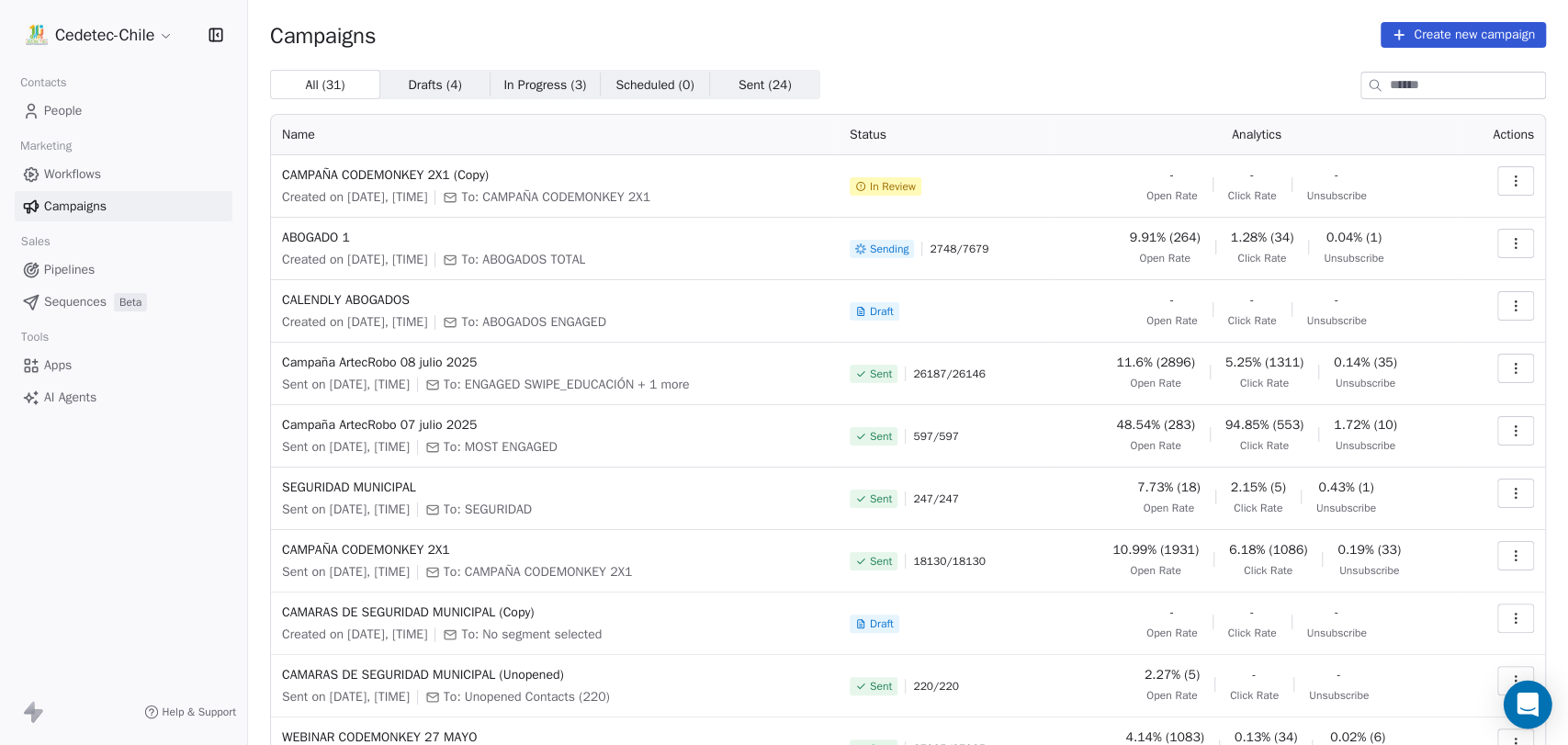 click at bounding box center [1528, 705] 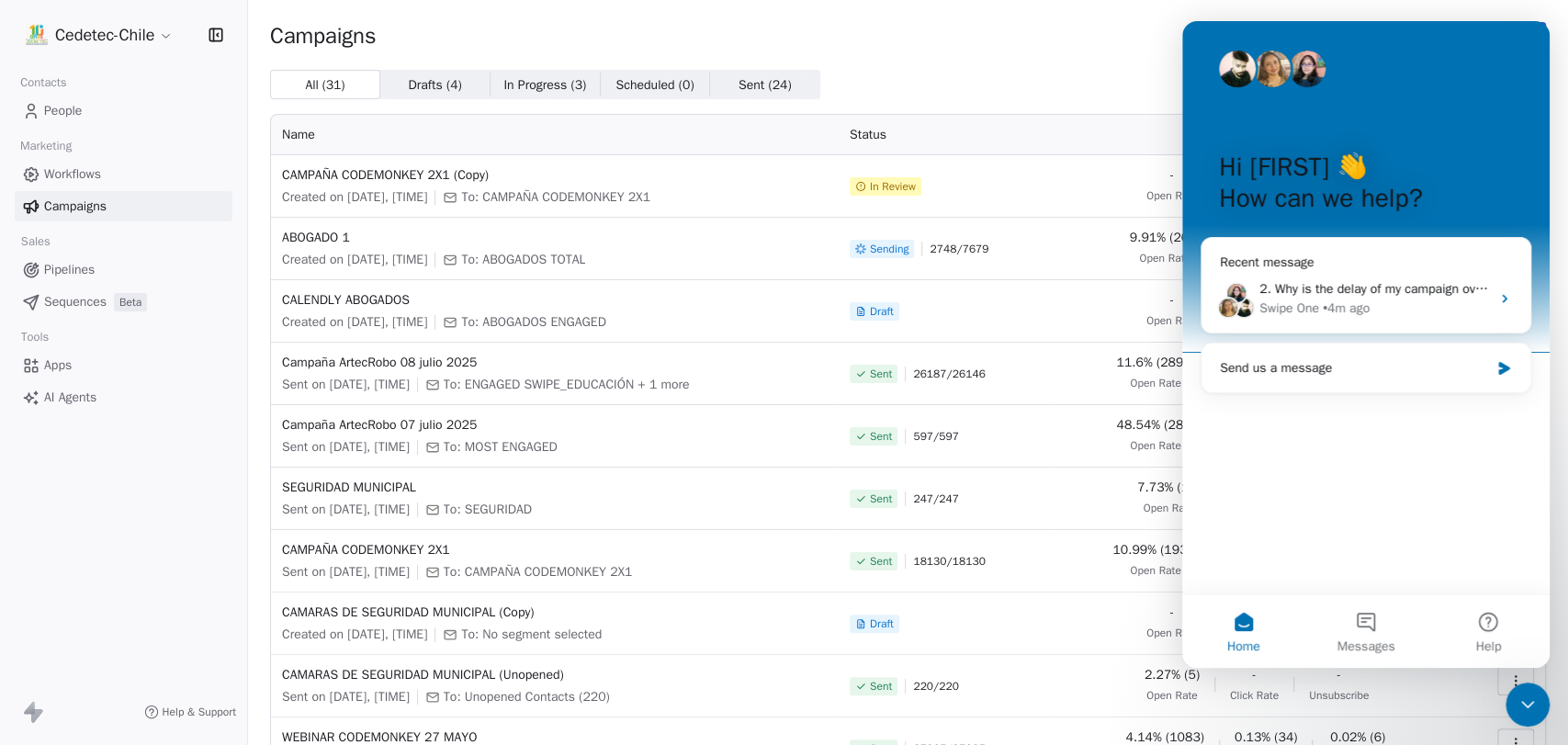 scroll, scrollTop: 0, scrollLeft: 0, axis: both 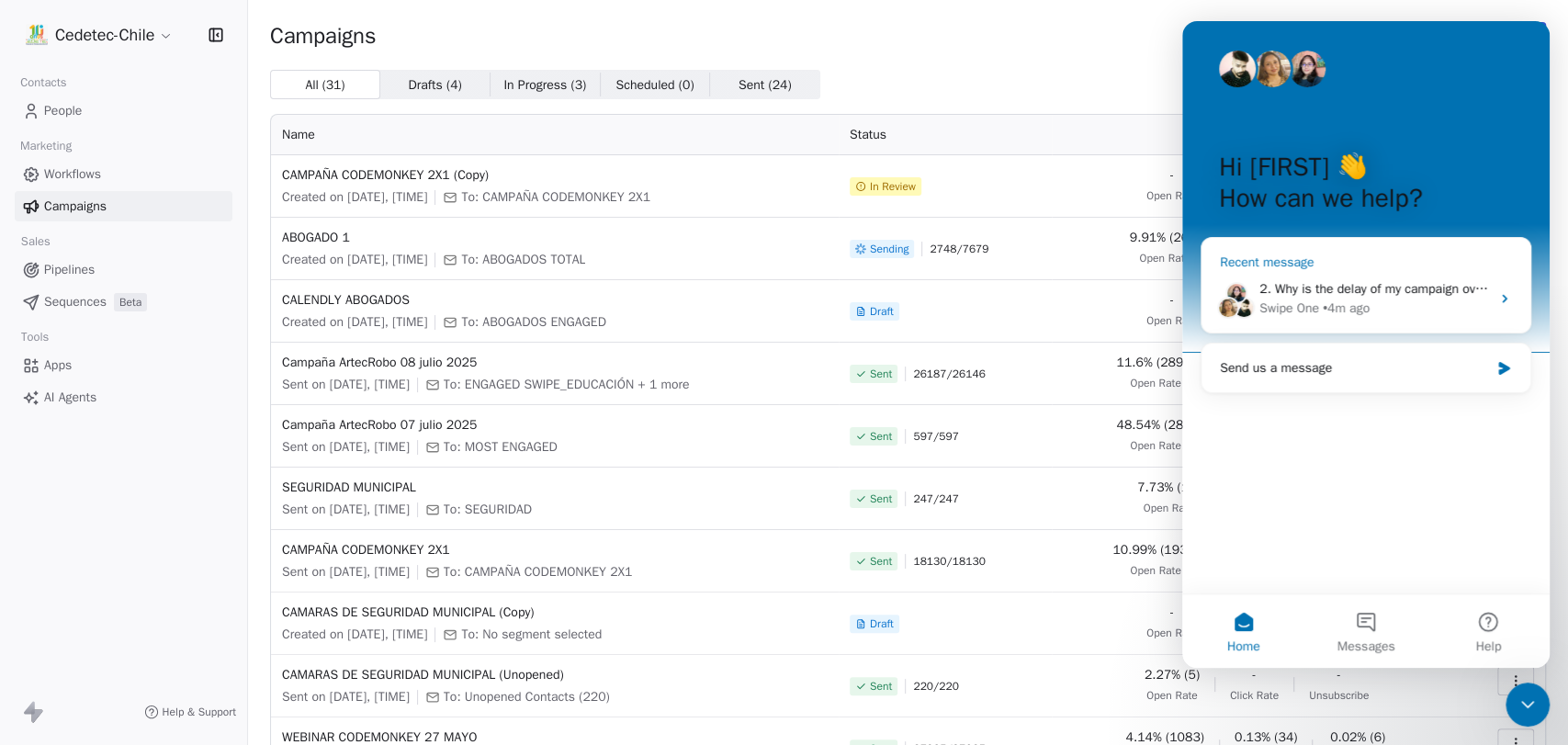 click on "•  4m ago" at bounding box center [1346, 308] 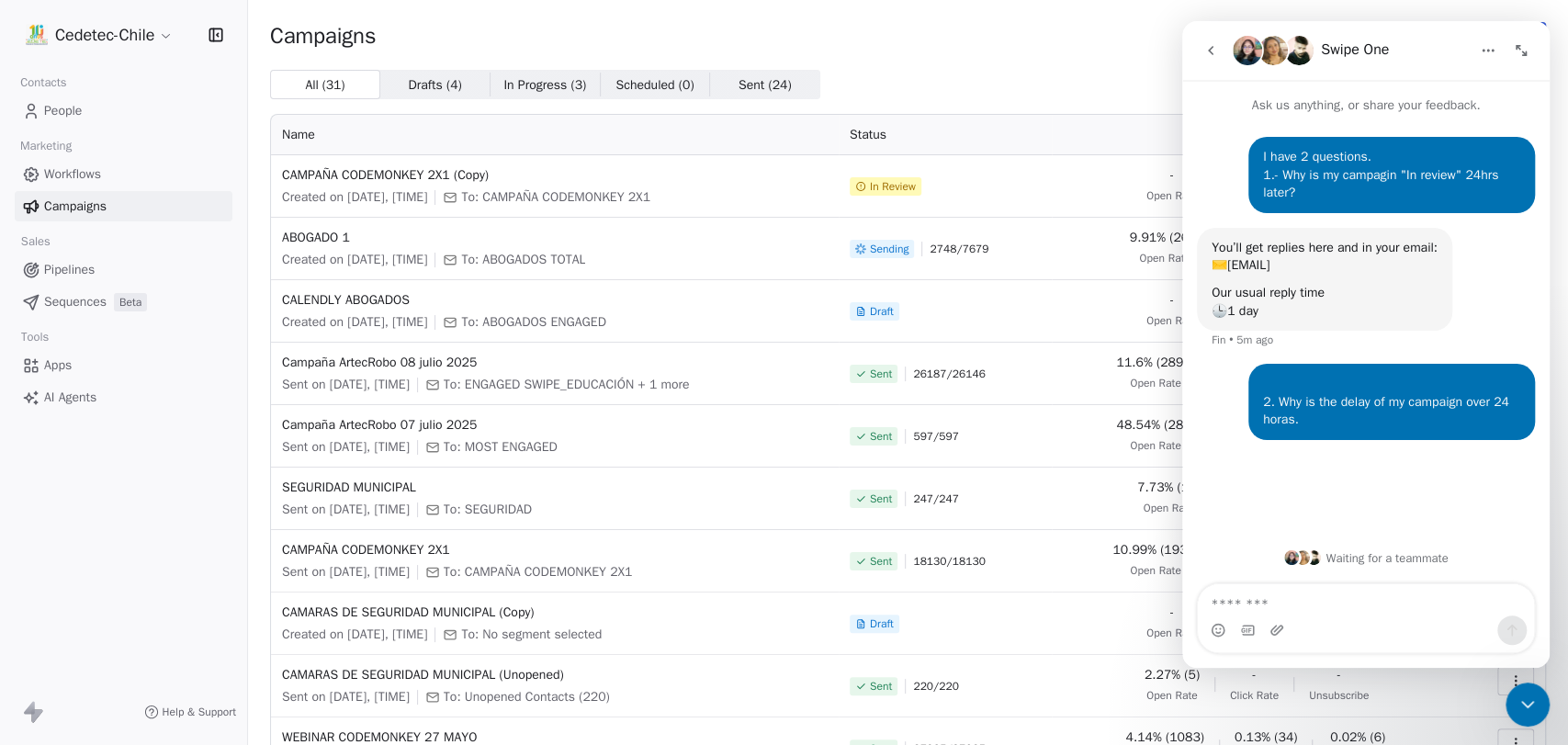 click at bounding box center (1211, 51) 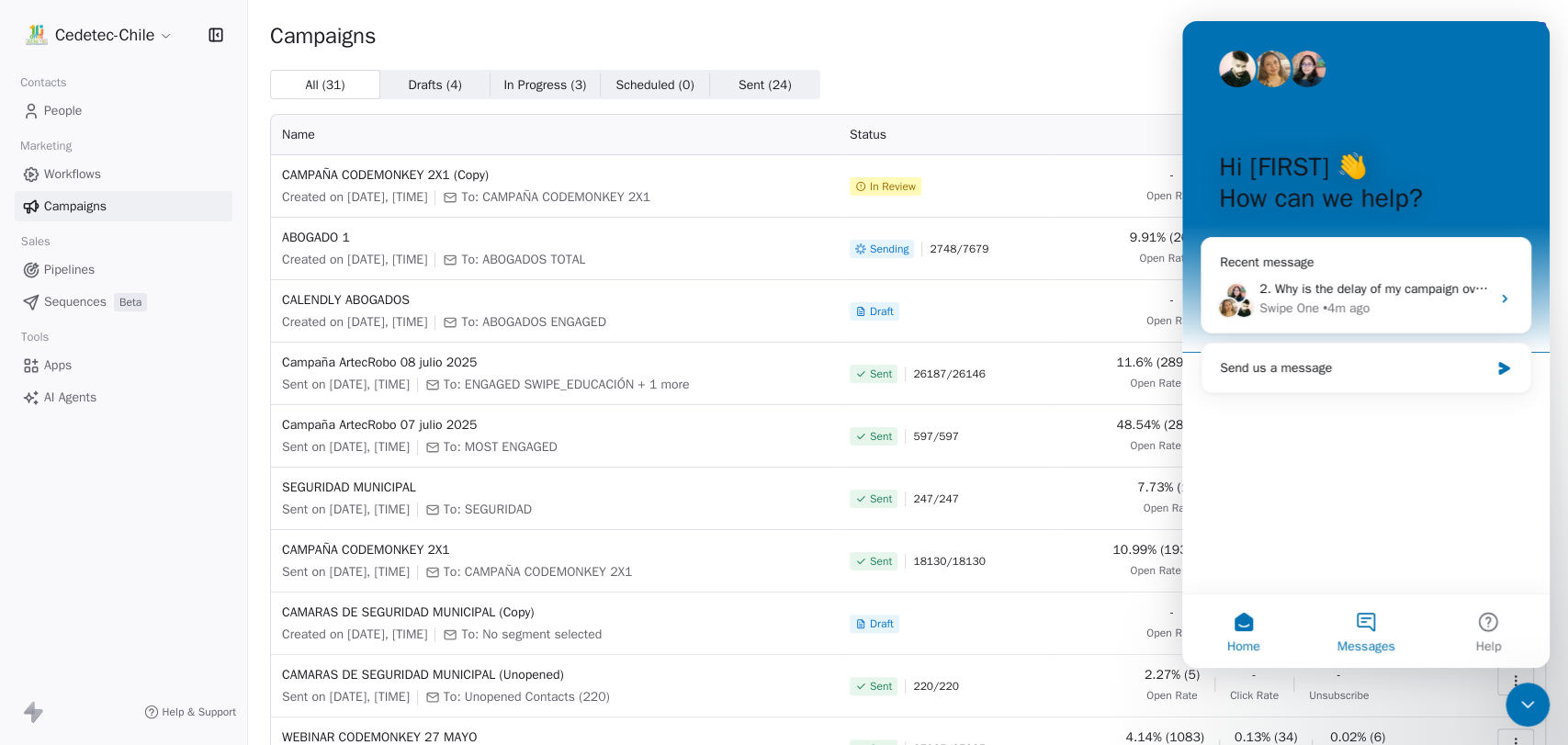 click on "Messages" at bounding box center (1366, 647) 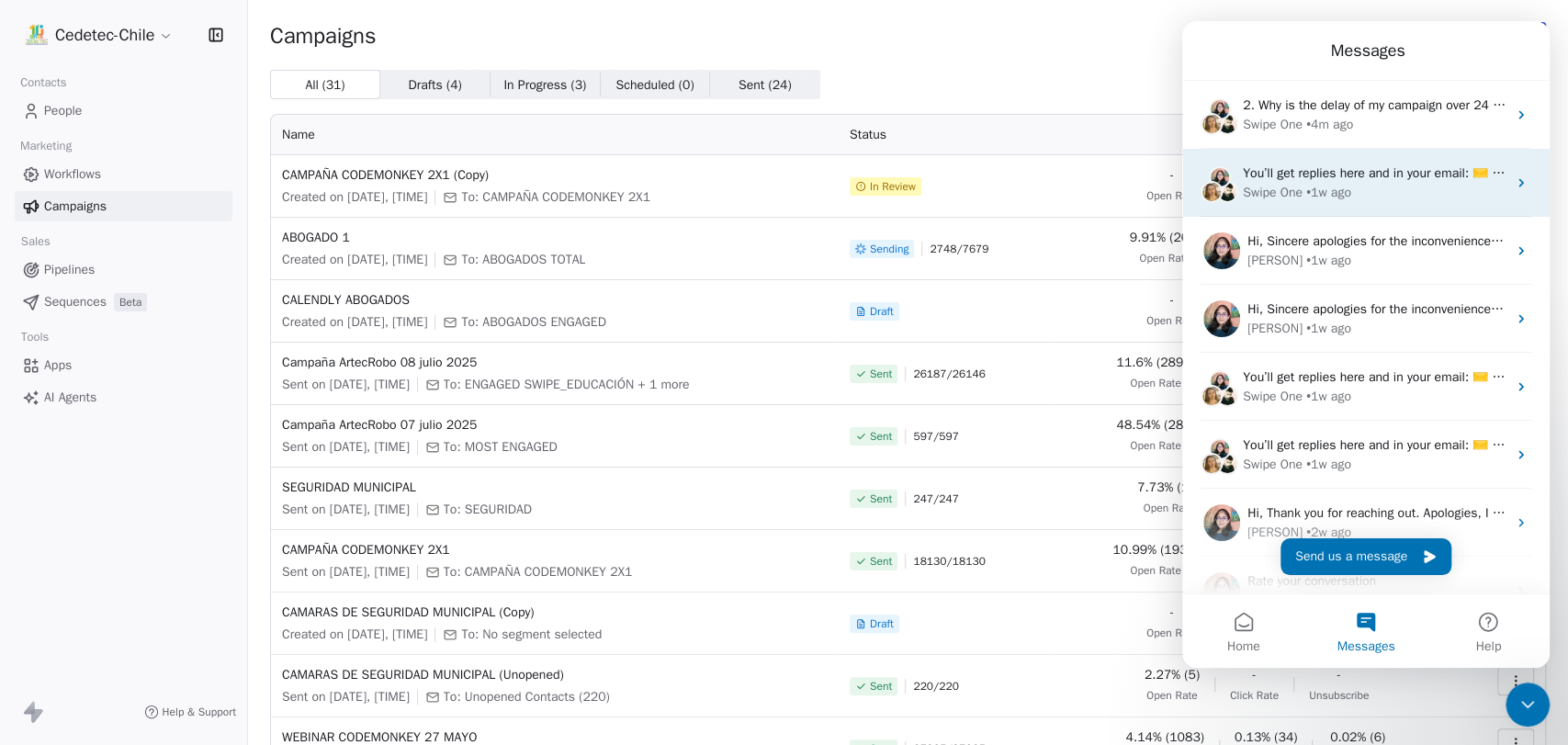 click on "You’ll get replies here and in your email: ✉️ [EMAIL] Our usual reply time 🕒 1 day" at bounding box center (1473, 173) 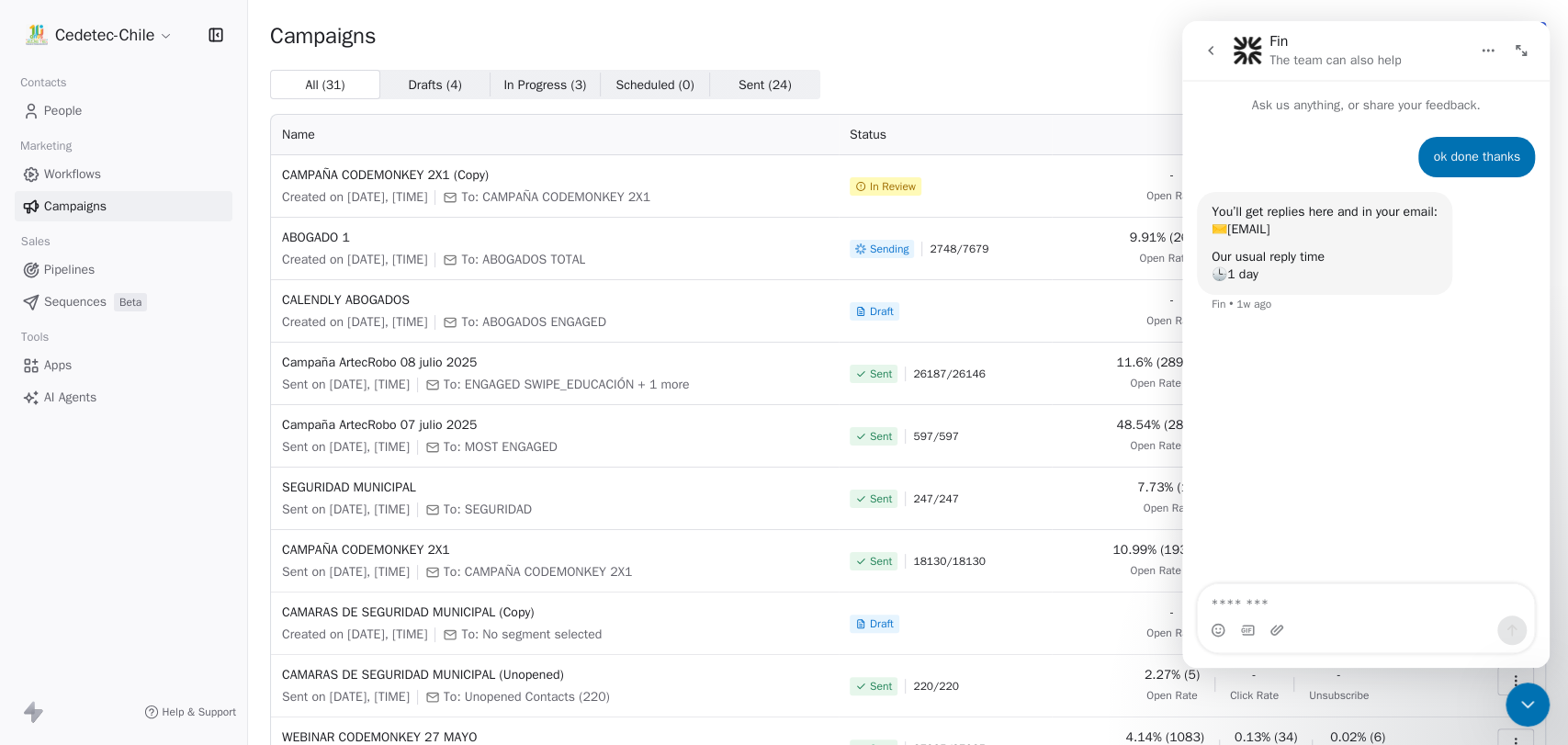 click 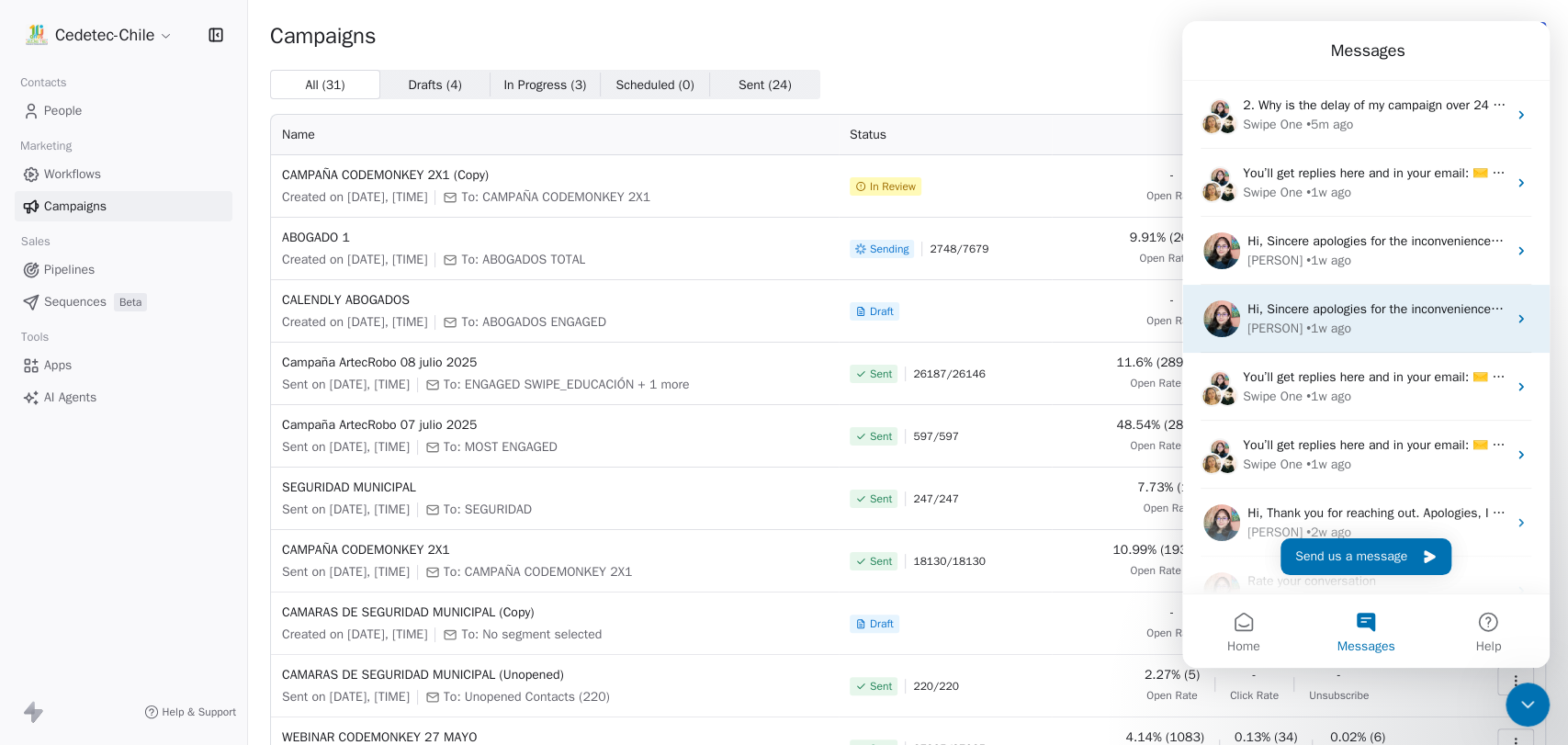 click on "[PERSON] •  1w ago" at bounding box center [1377, 328] 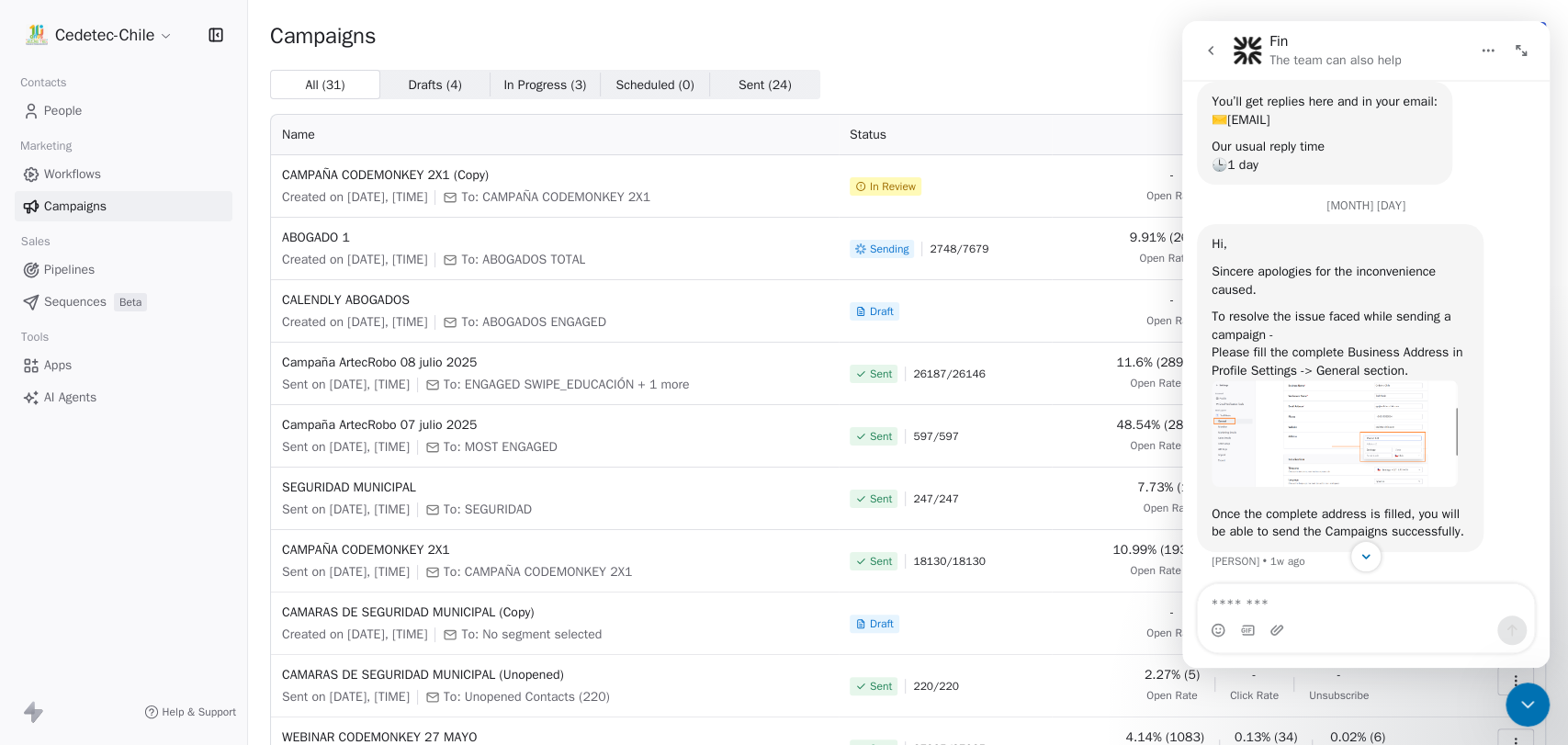 scroll, scrollTop: 287, scrollLeft: 0, axis: vertical 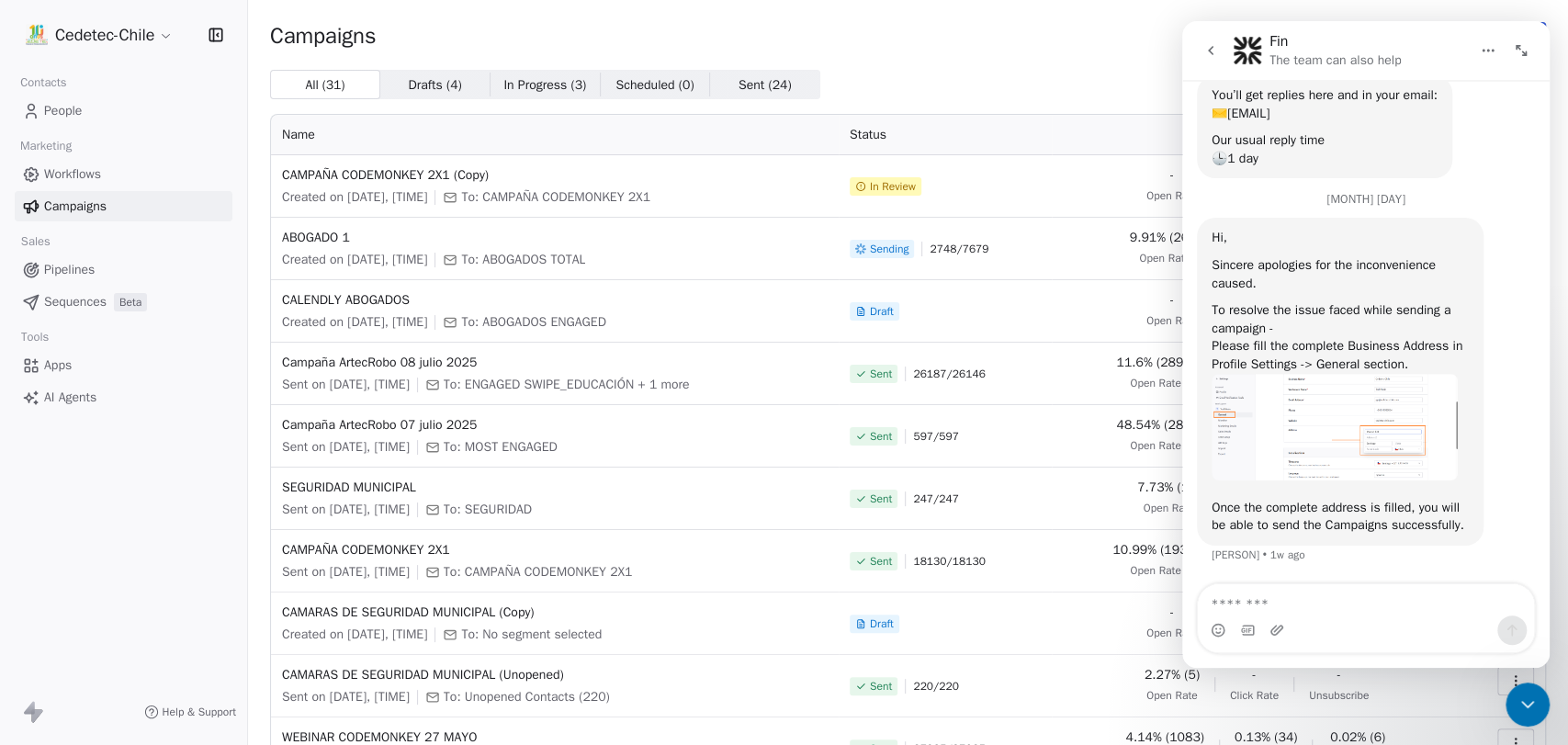 click 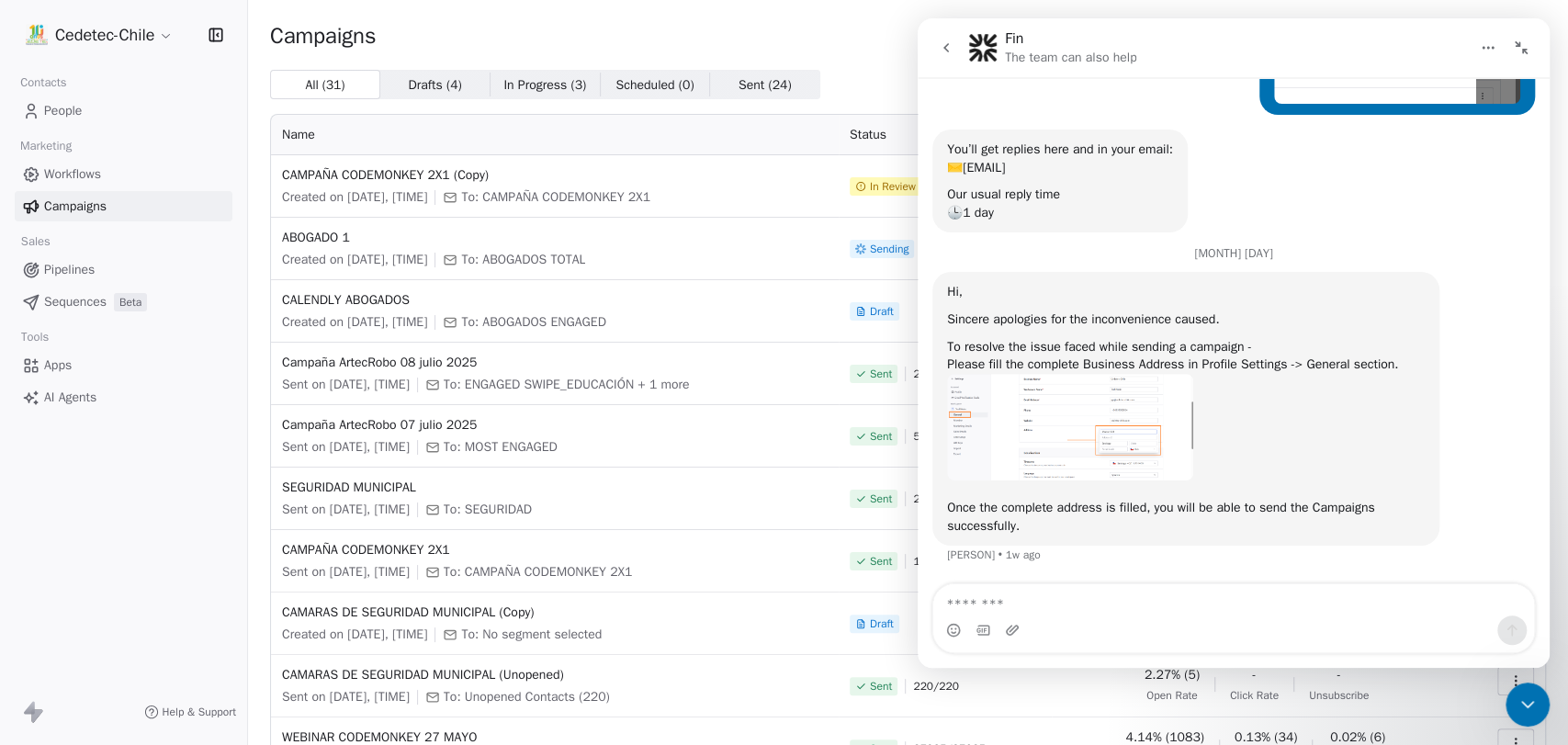 scroll, scrollTop: 230, scrollLeft: 0, axis: vertical 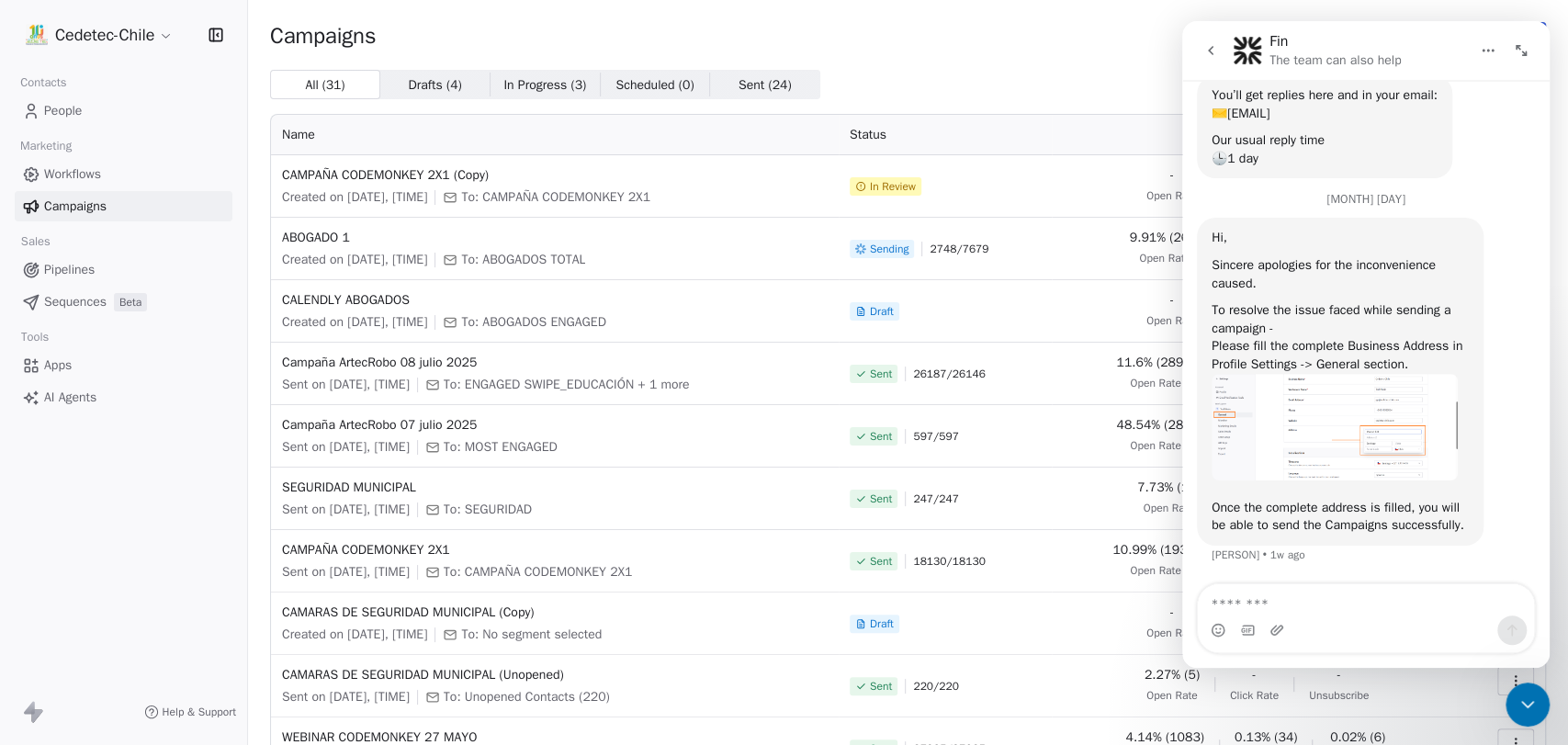 click on "Campaigns  Create new campaign" at bounding box center [908, 35] 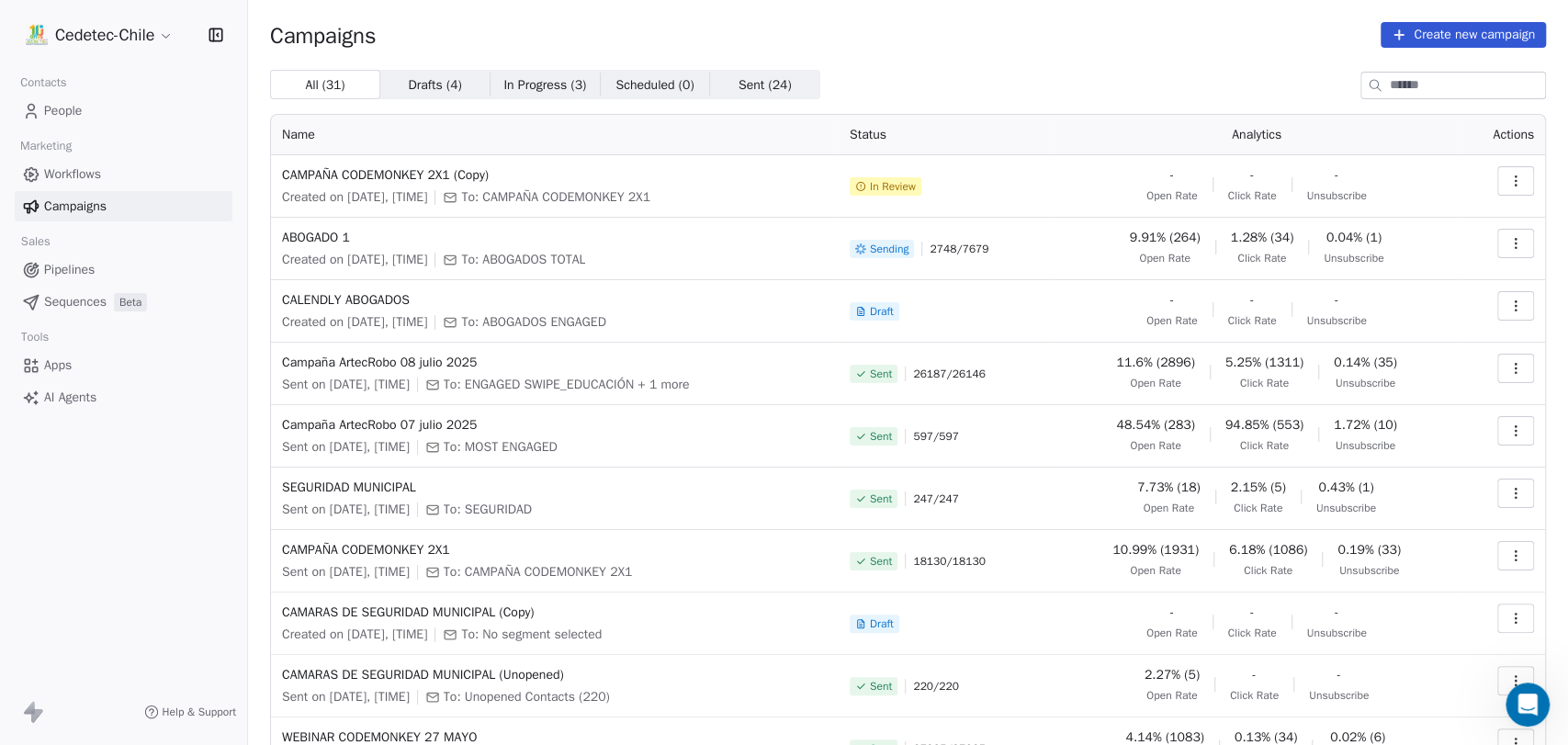 scroll, scrollTop: 0, scrollLeft: 0, axis: both 